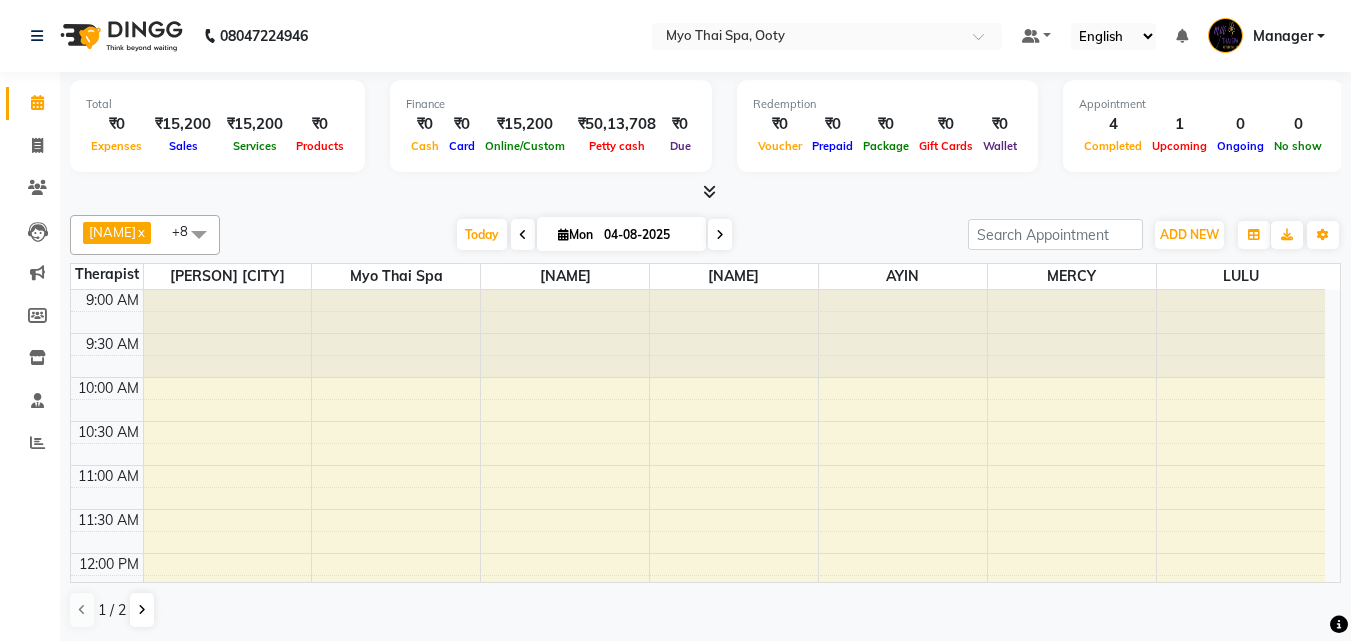 scroll, scrollTop: 0, scrollLeft: 0, axis: both 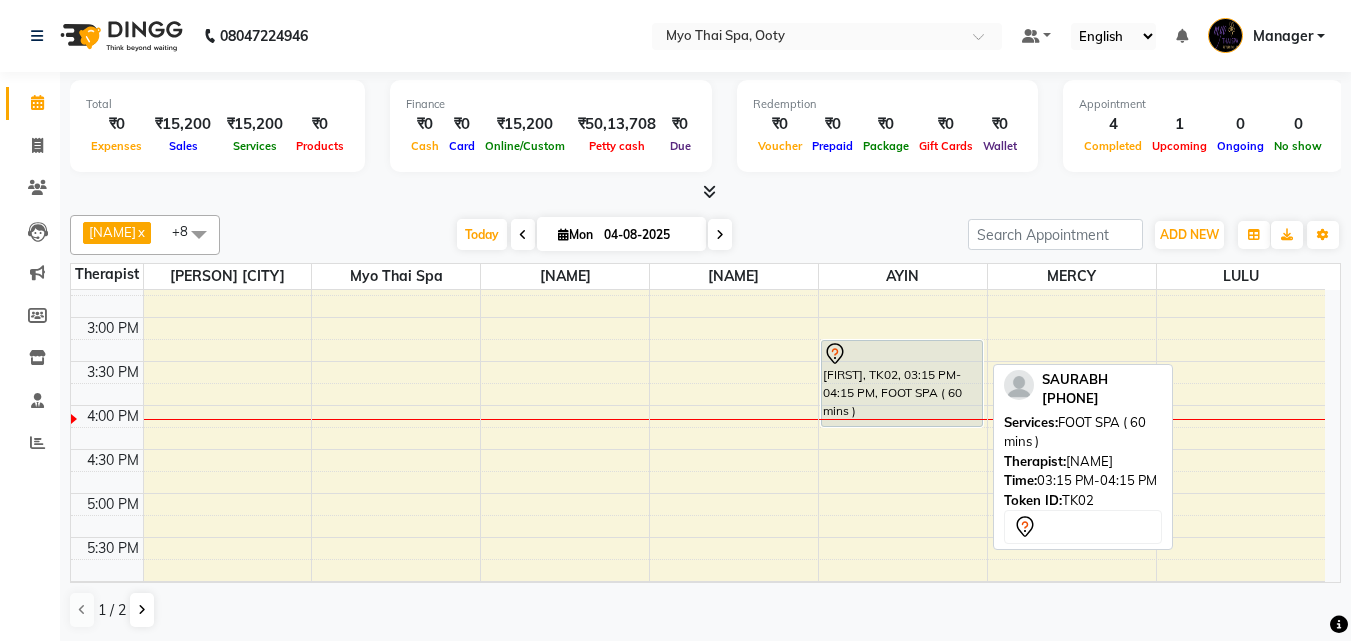 click on "[FIRST], TK02, 03:15 PM-04:15 PM, FOOT SPA  ( 60 mins )" at bounding box center [902, 383] 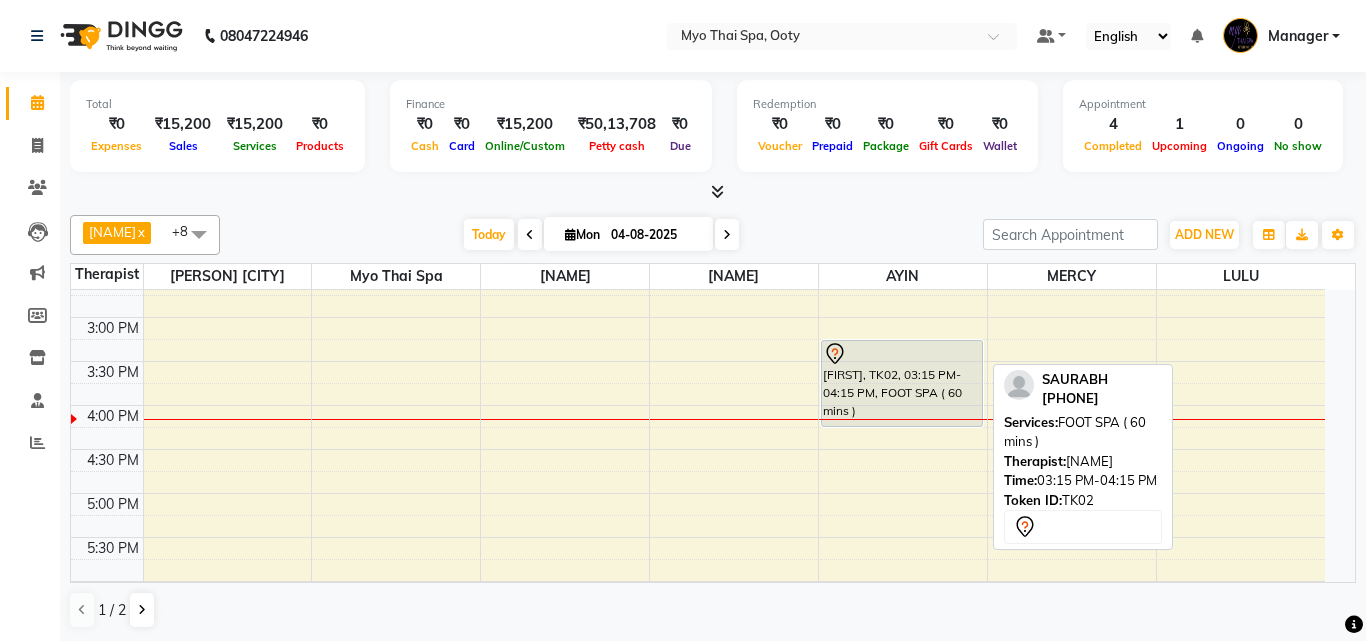 select on "7" 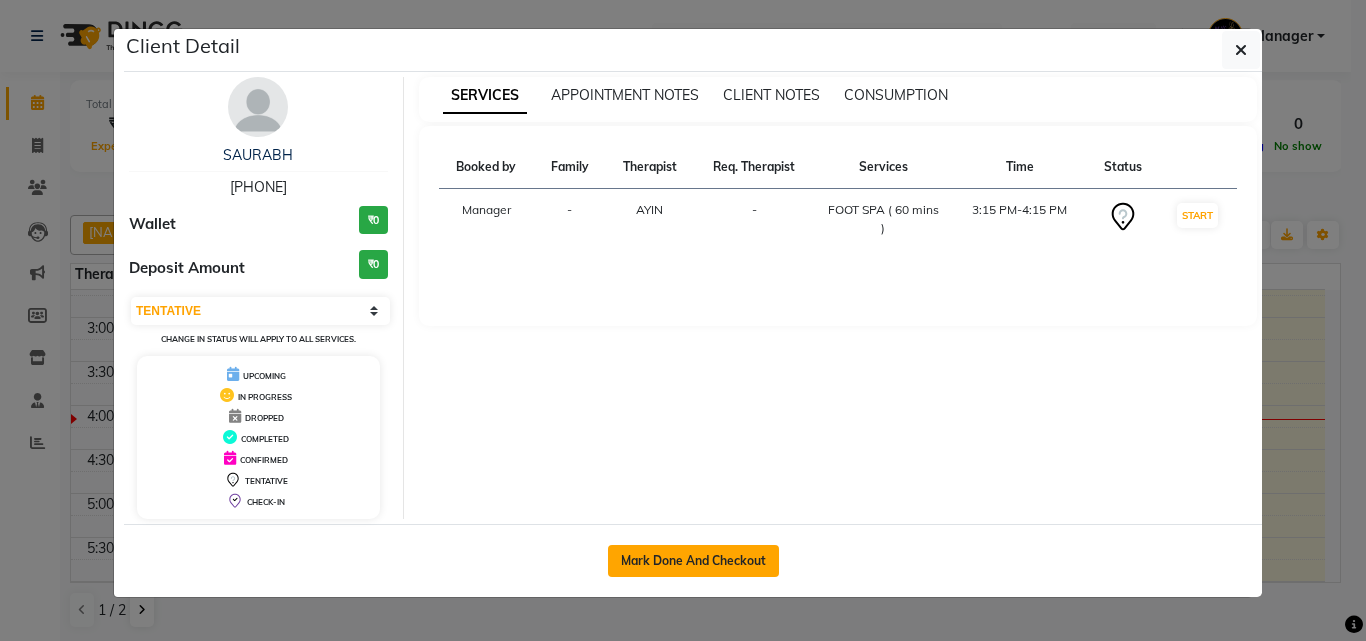 click on "Mark Done And Checkout" 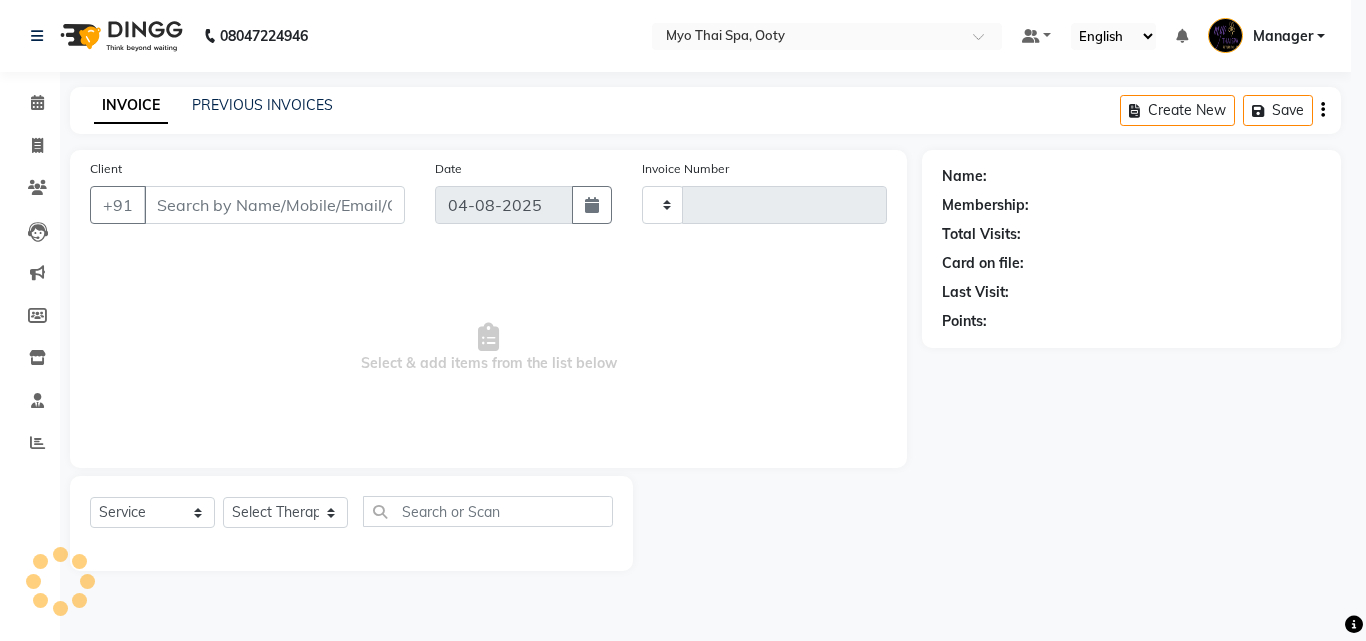 type on "0714" 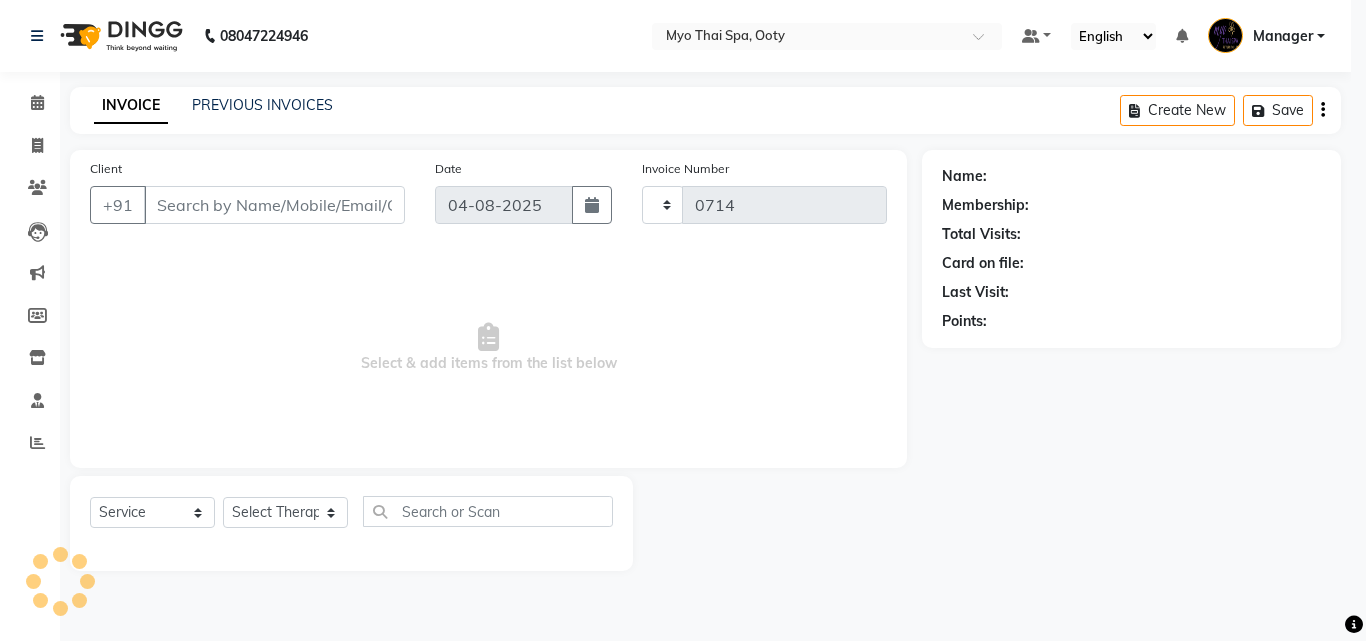 select on "3" 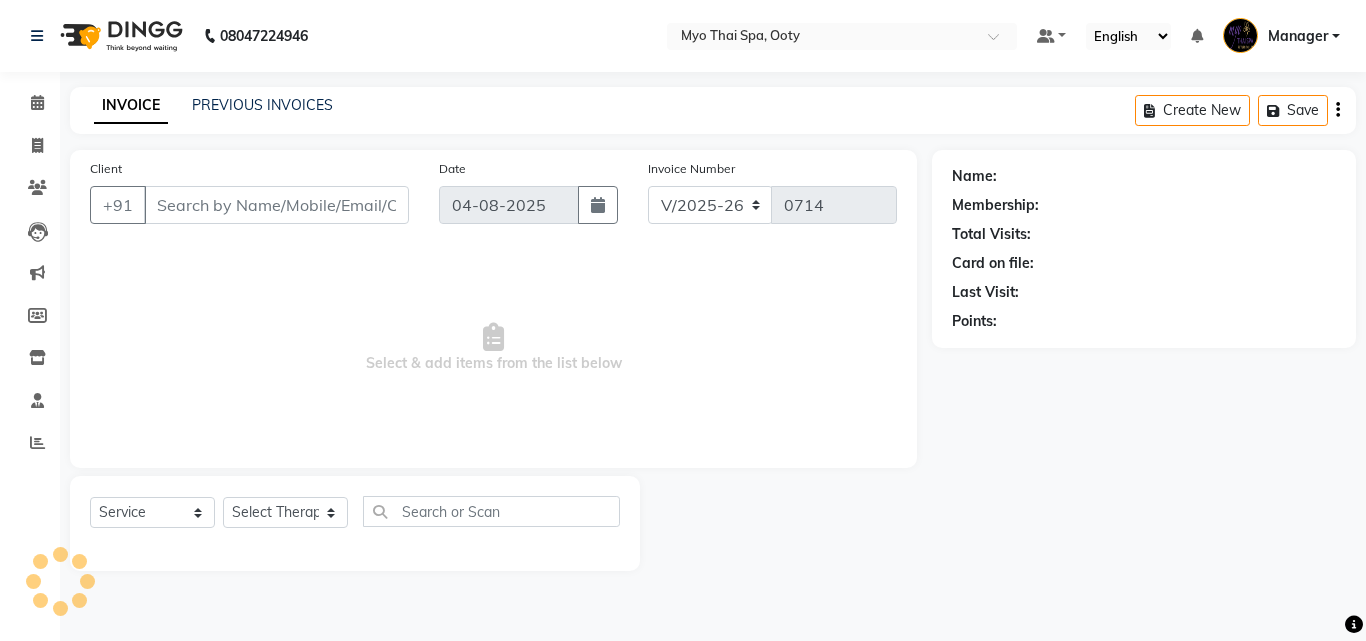 select on "V" 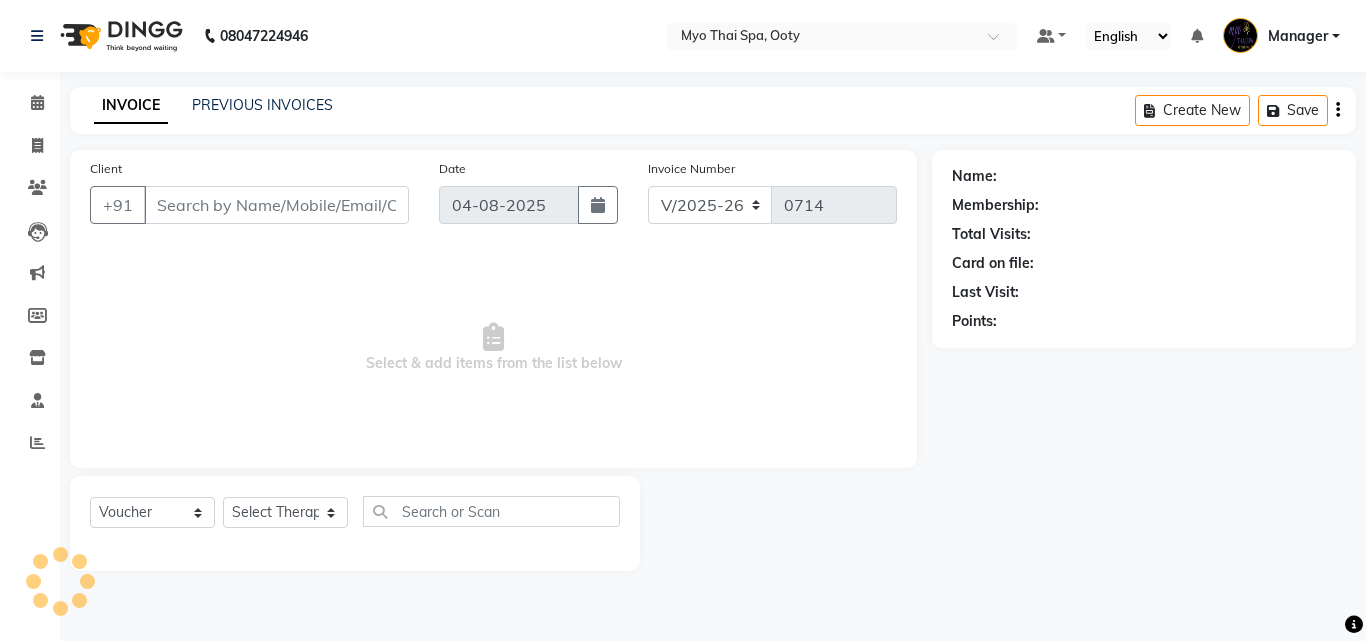type on "[PHONE]" 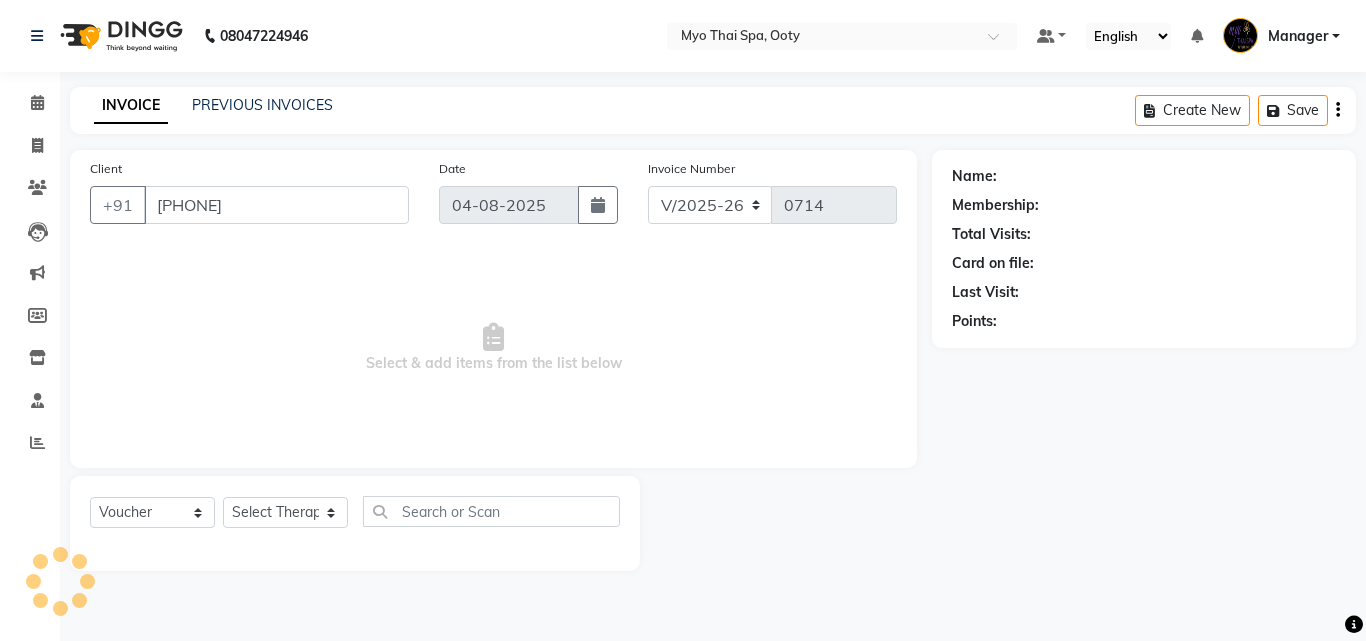 select on "84004" 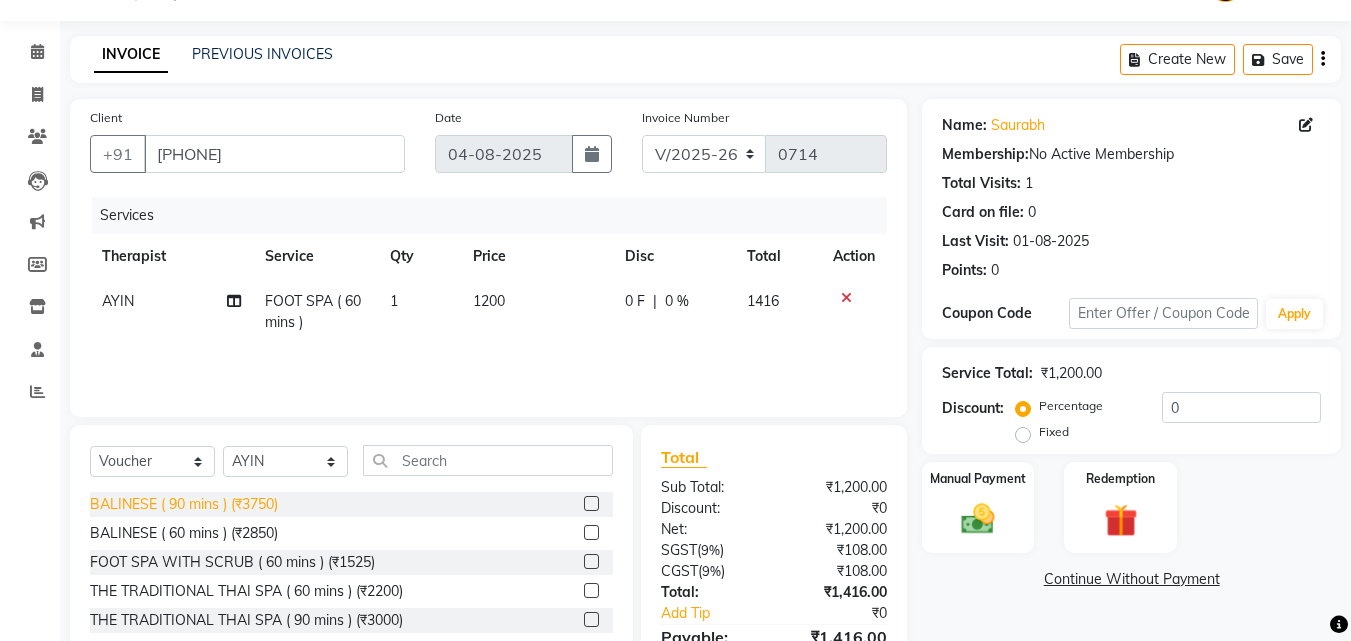 scroll, scrollTop: 160, scrollLeft: 0, axis: vertical 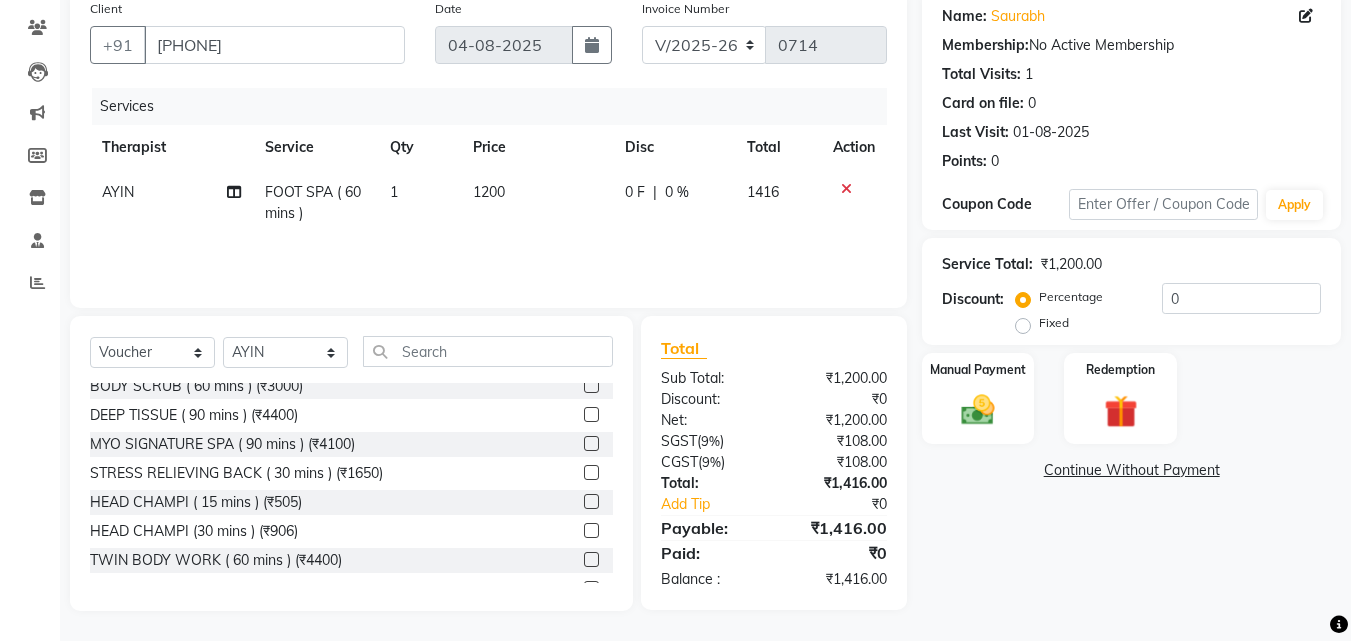 click 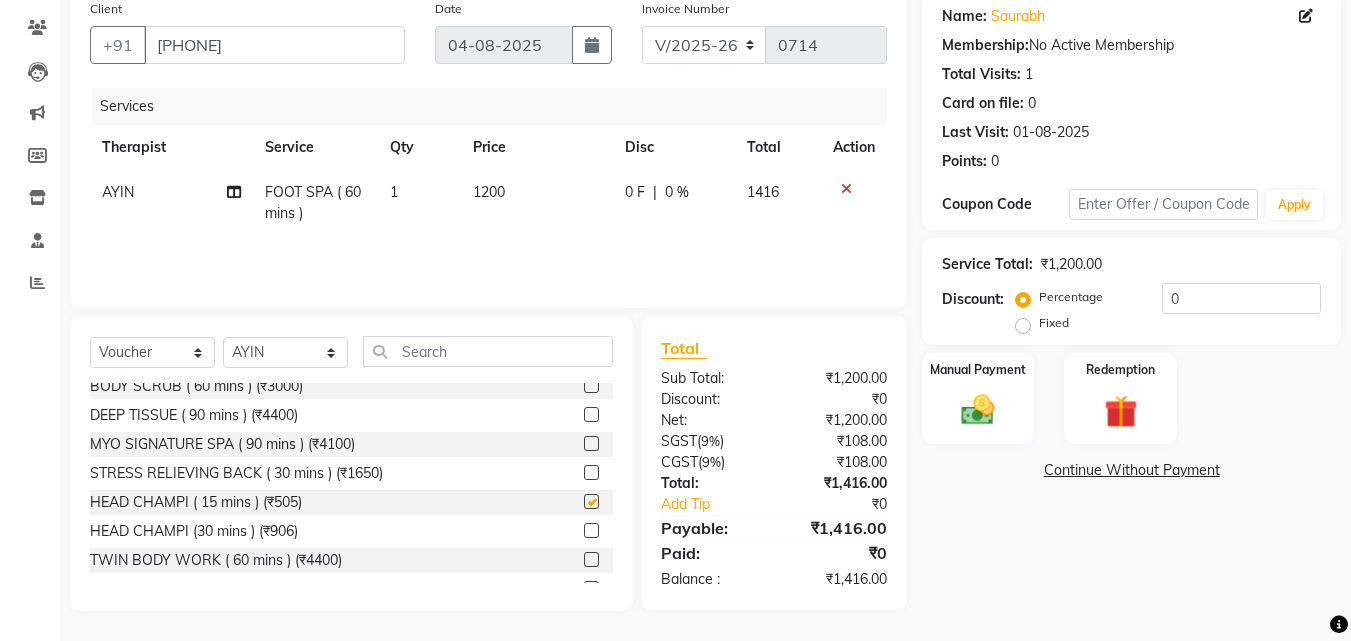 checkbox on "false" 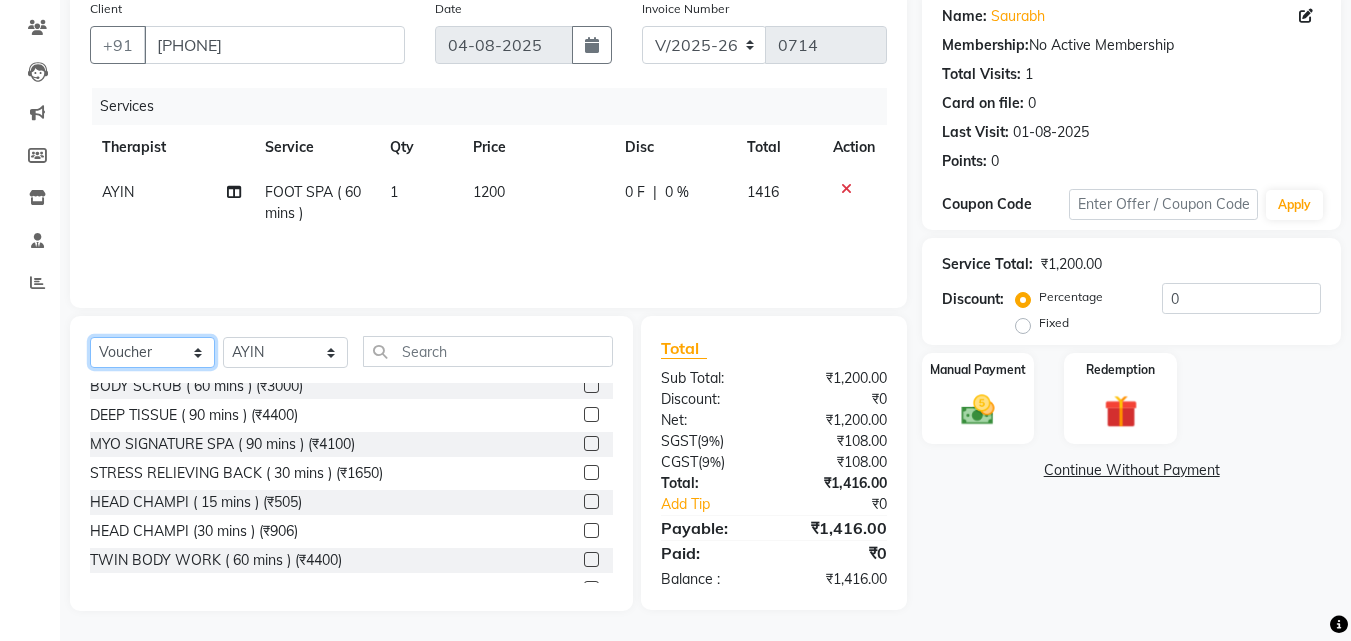 click on "Select  Service  Product  Membership  Package Voucher Prepaid Gift Card" 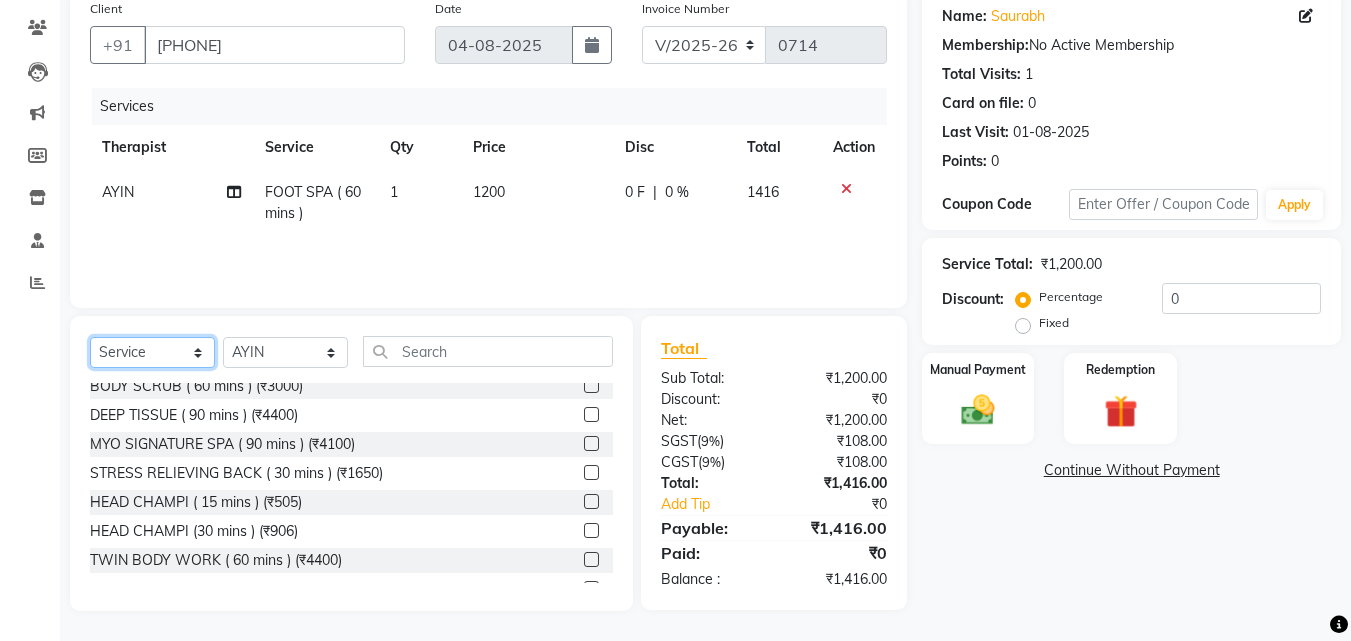 click on "Select  Service  Product  Membership  Package Voucher Prepaid Gift Card" 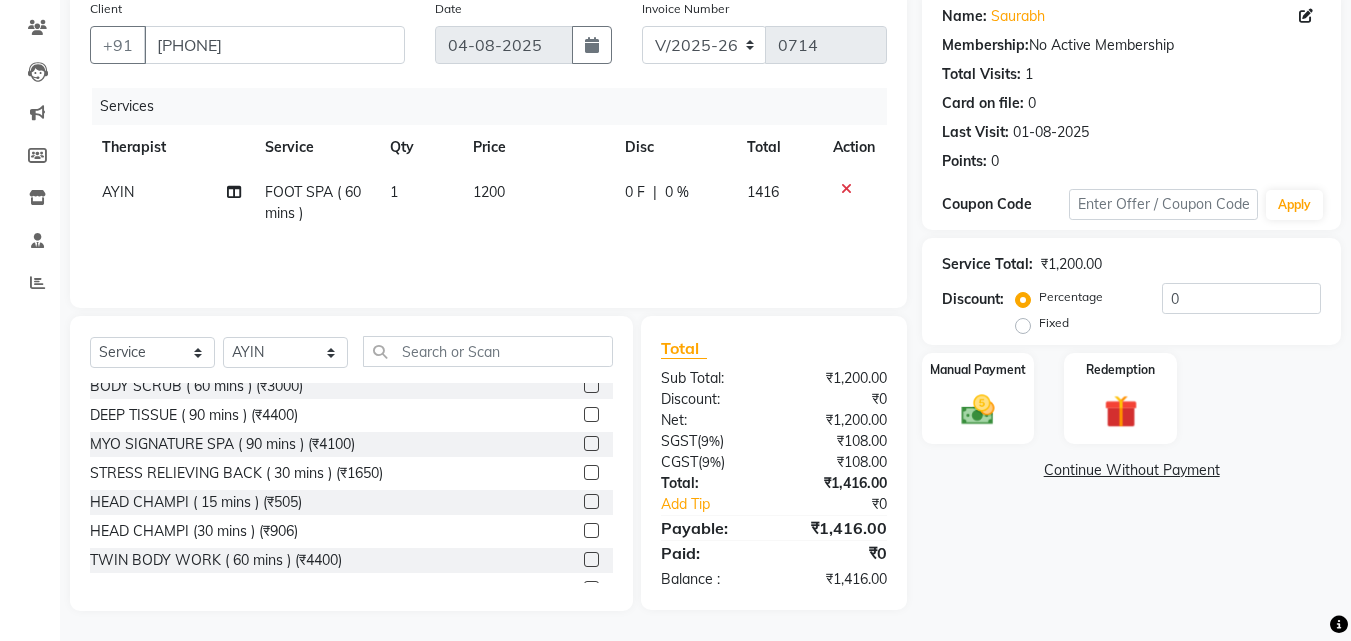 click 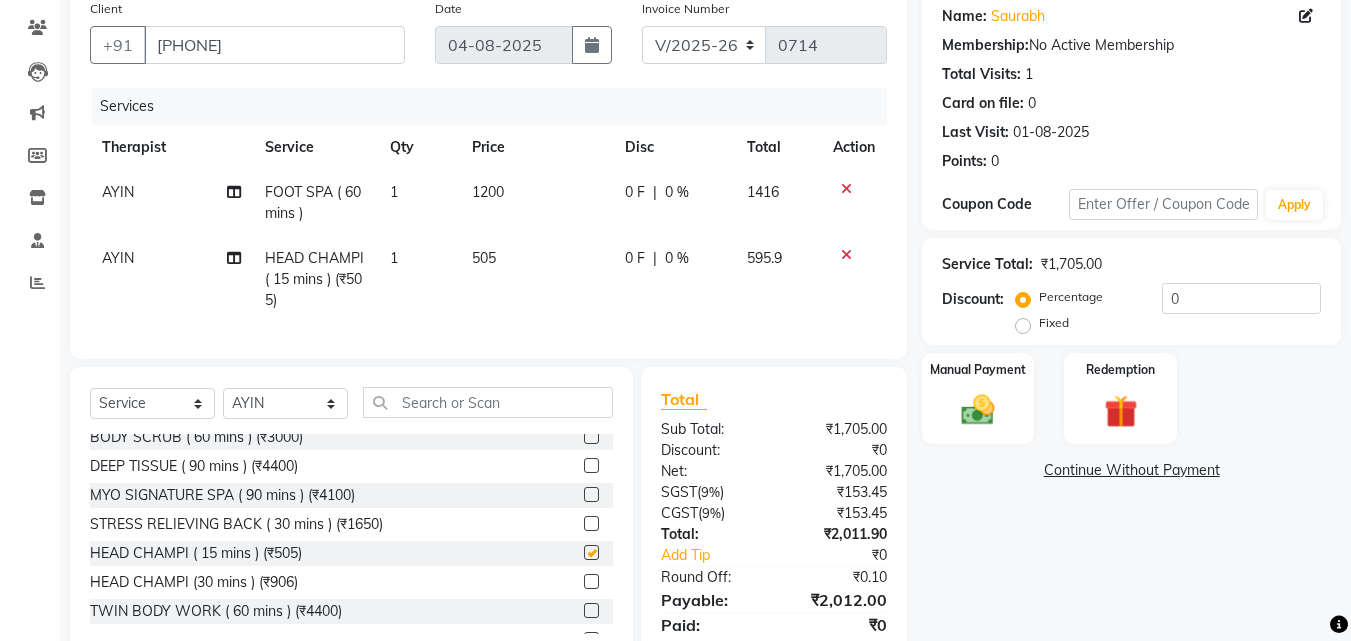 checkbox on "false" 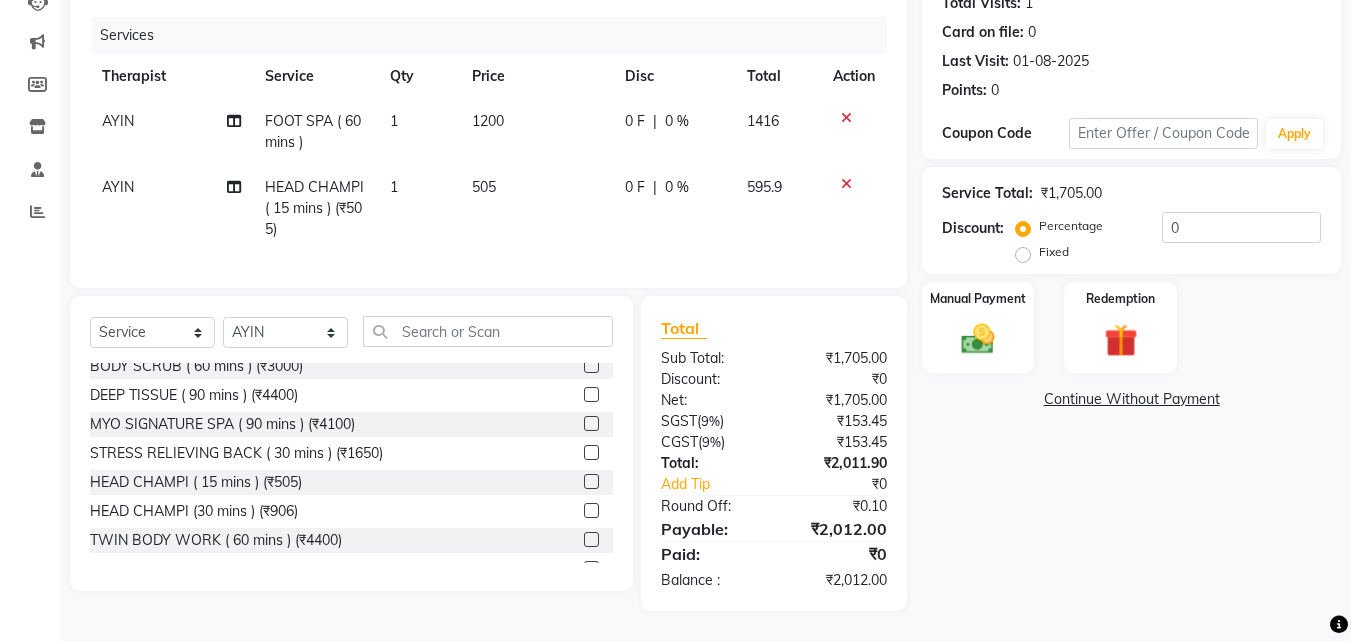 scroll, scrollTop: 246, scrollLeft: 0, axis: vertical 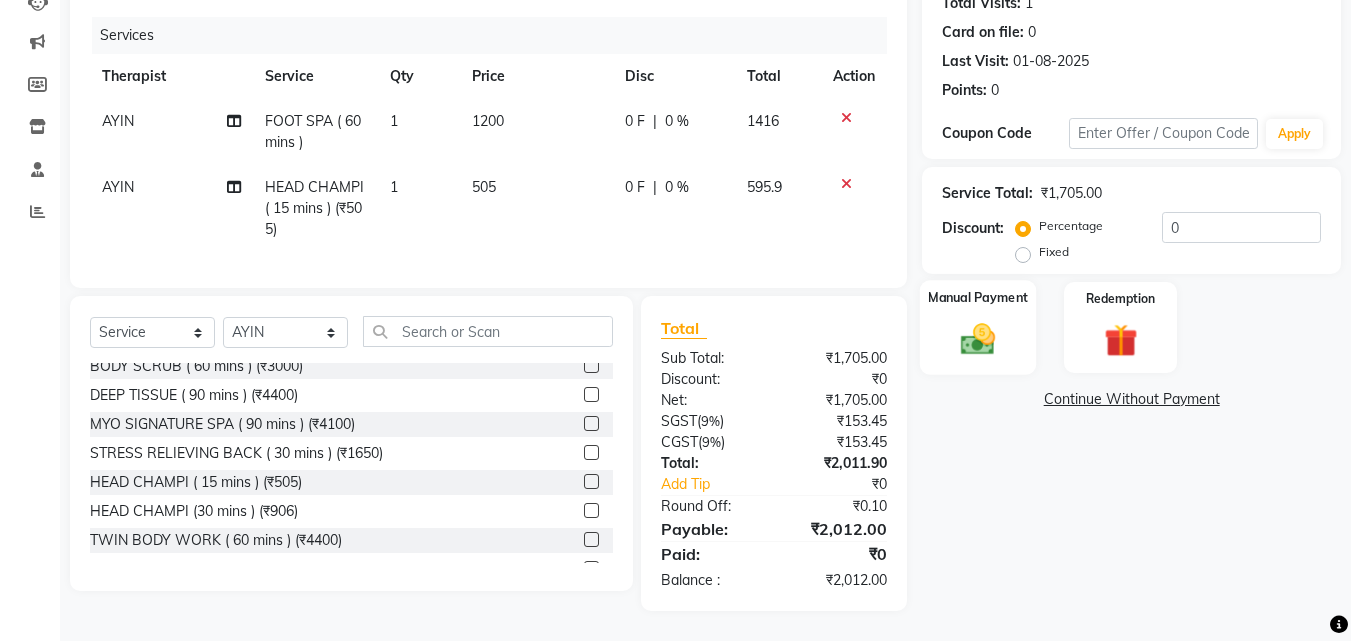 click on "Manual Payment" 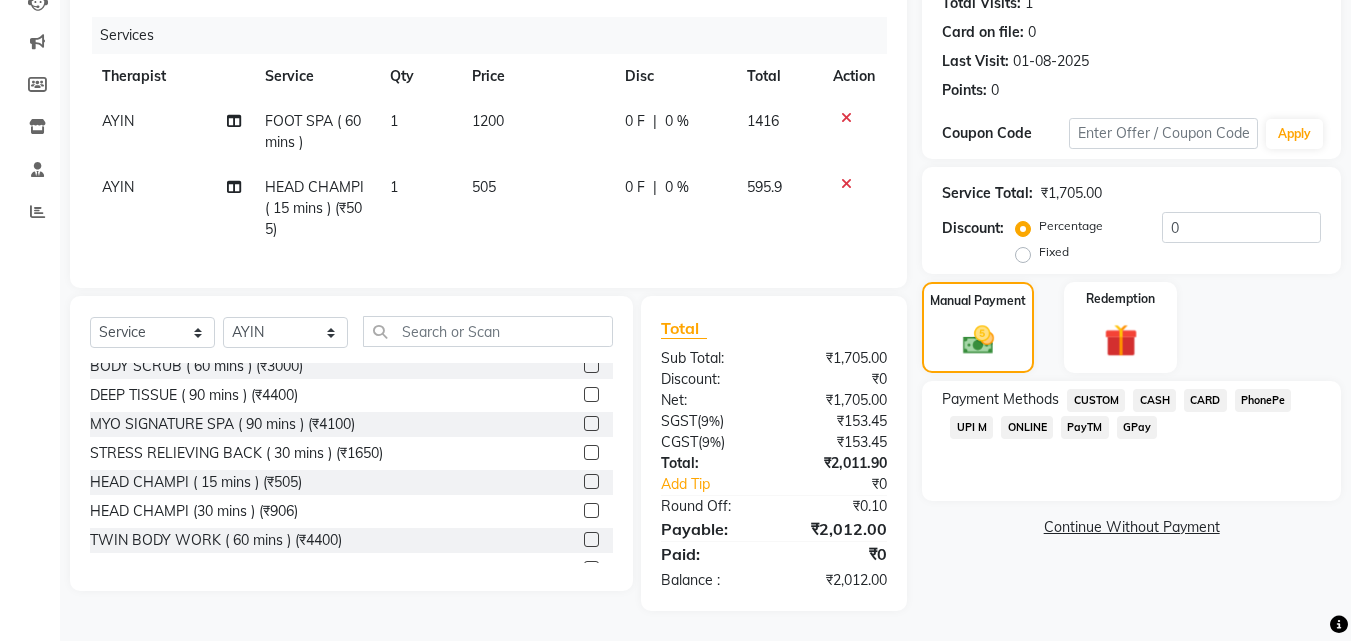 click on "UPI M" 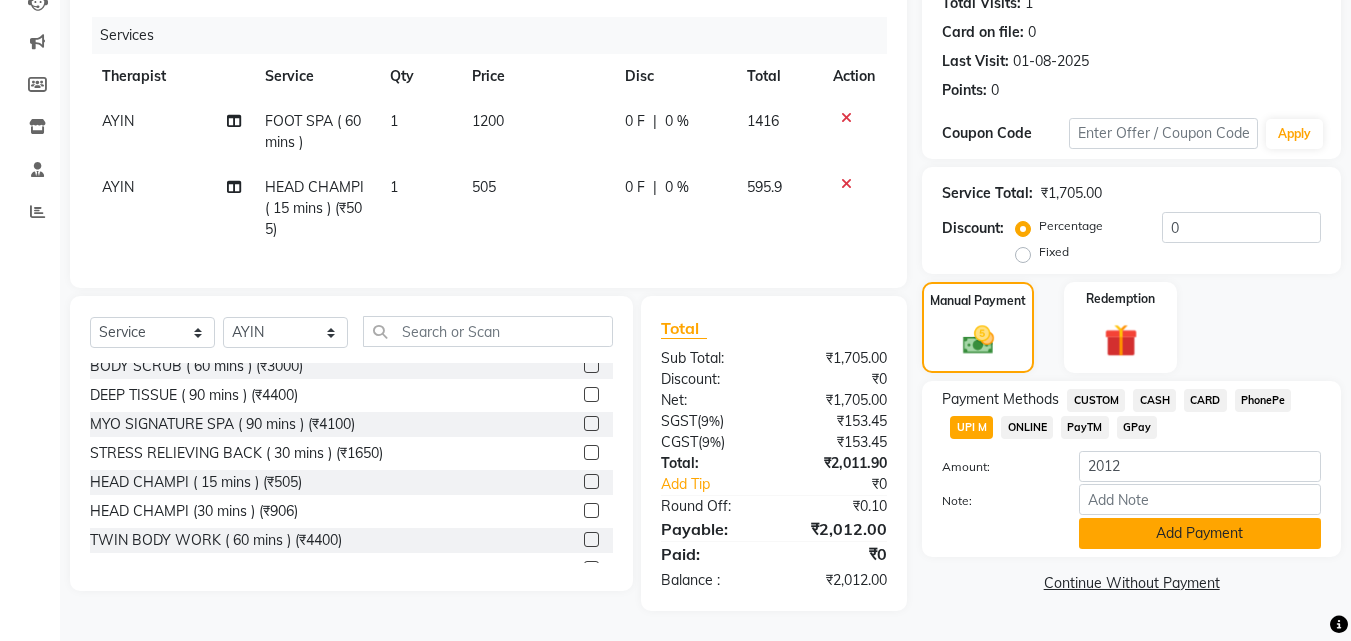 click on "Add Payment" 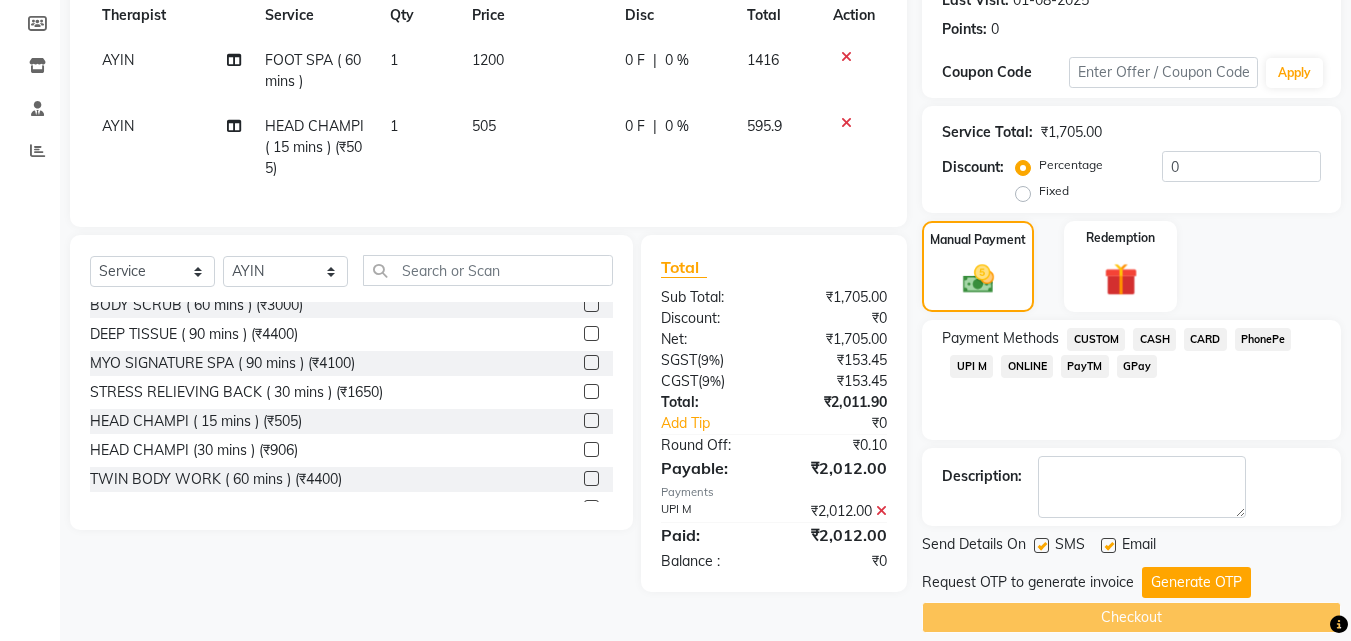 scroll, scrollTop: 314, scrollLeft: 0, axis: vertical 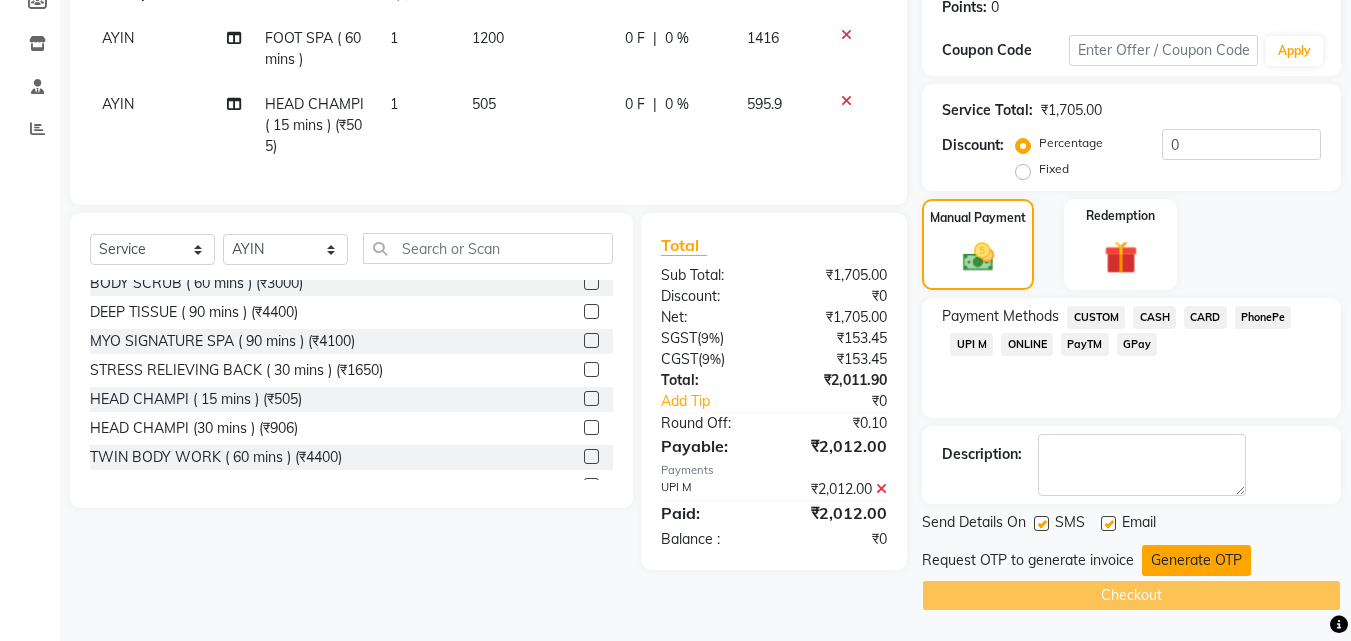click on "Generate OTP" 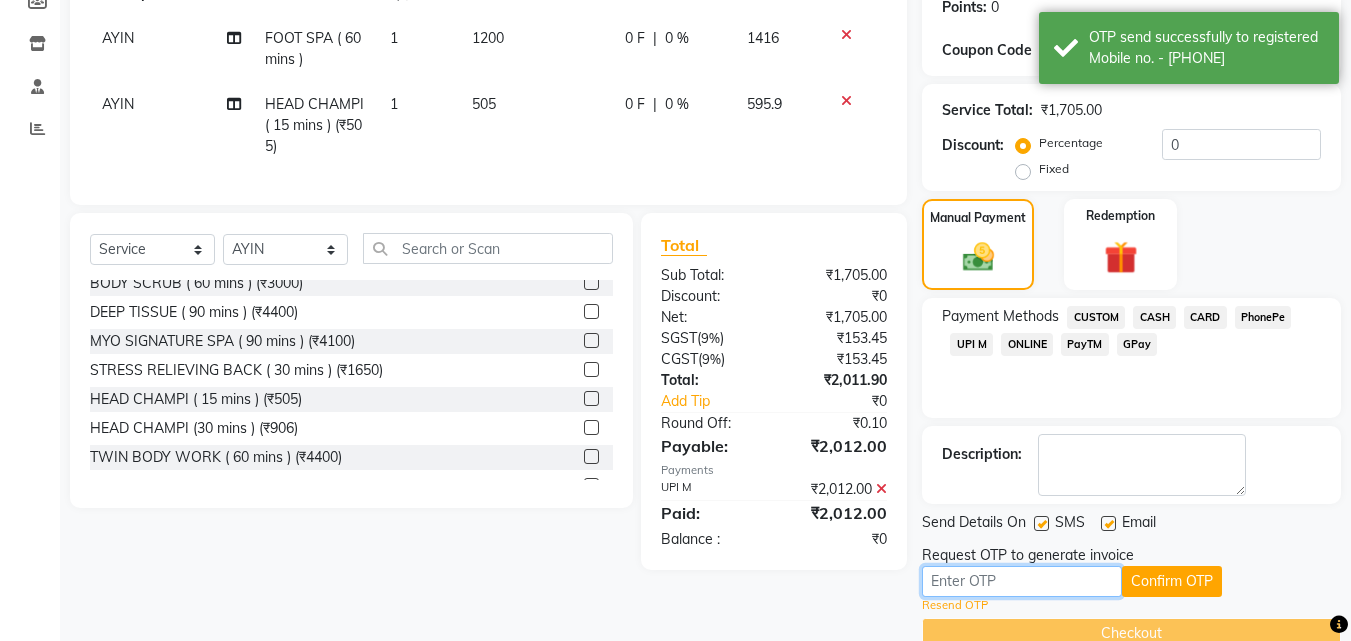 click at bounding box center (1022, 581) 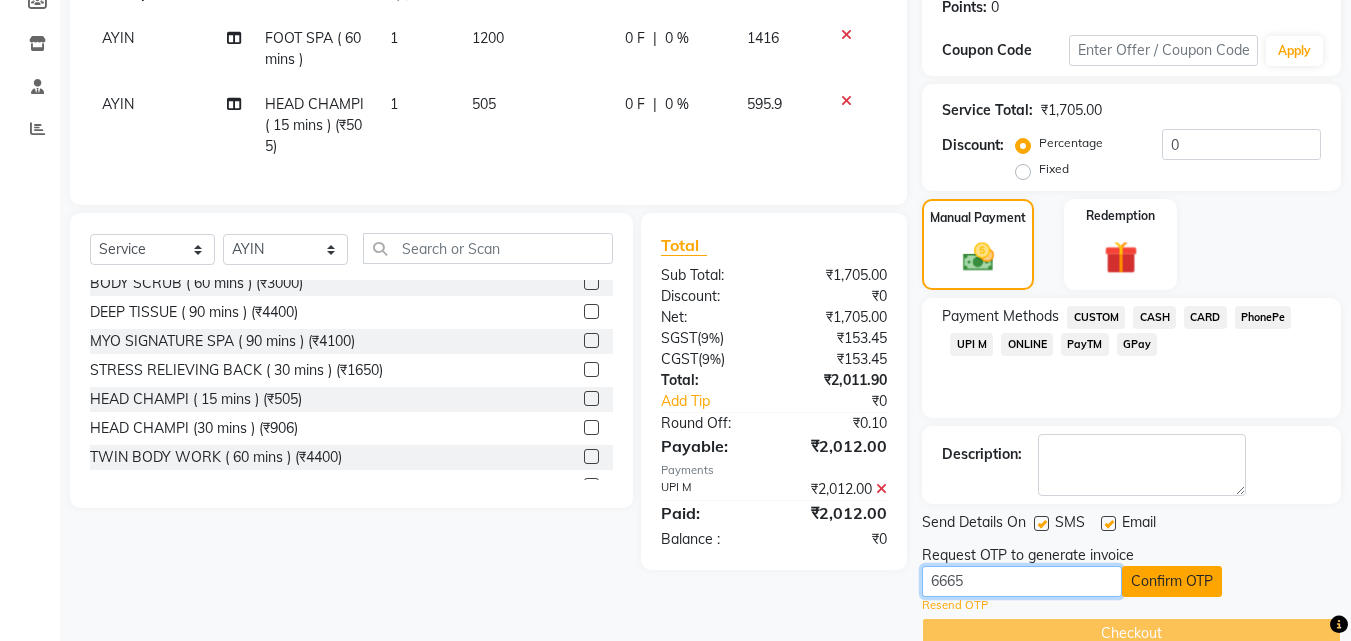 type on "6665" 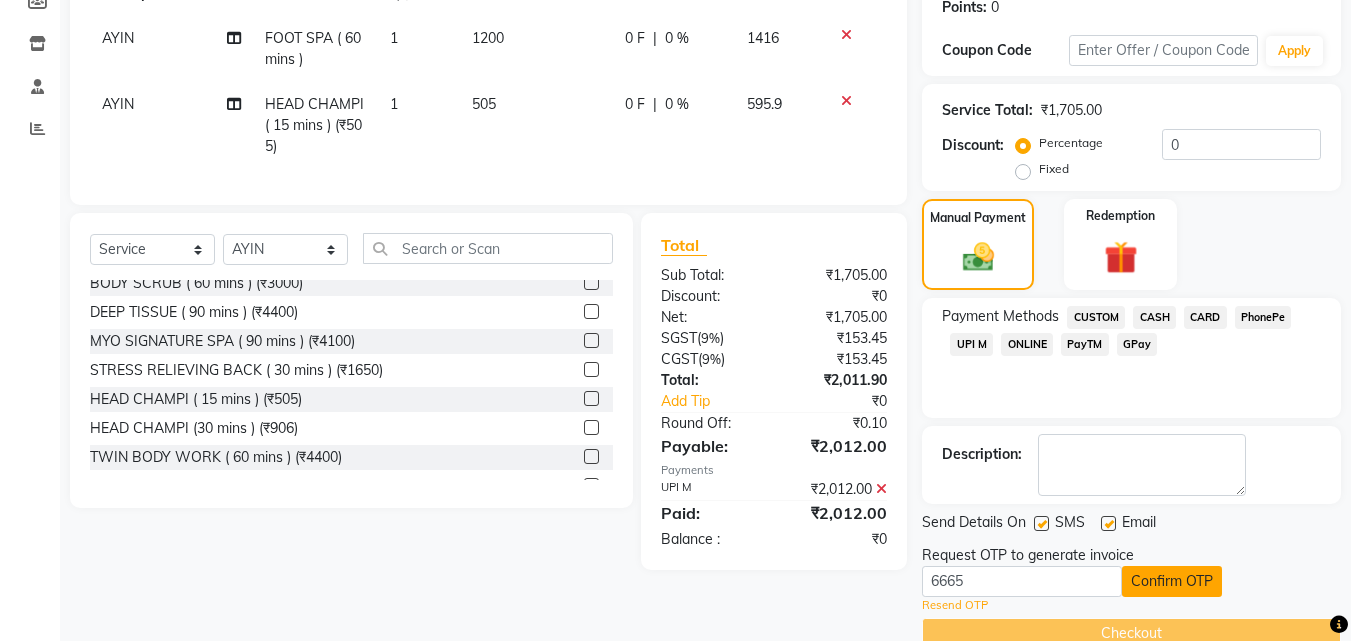 click on "Confirm OTP" 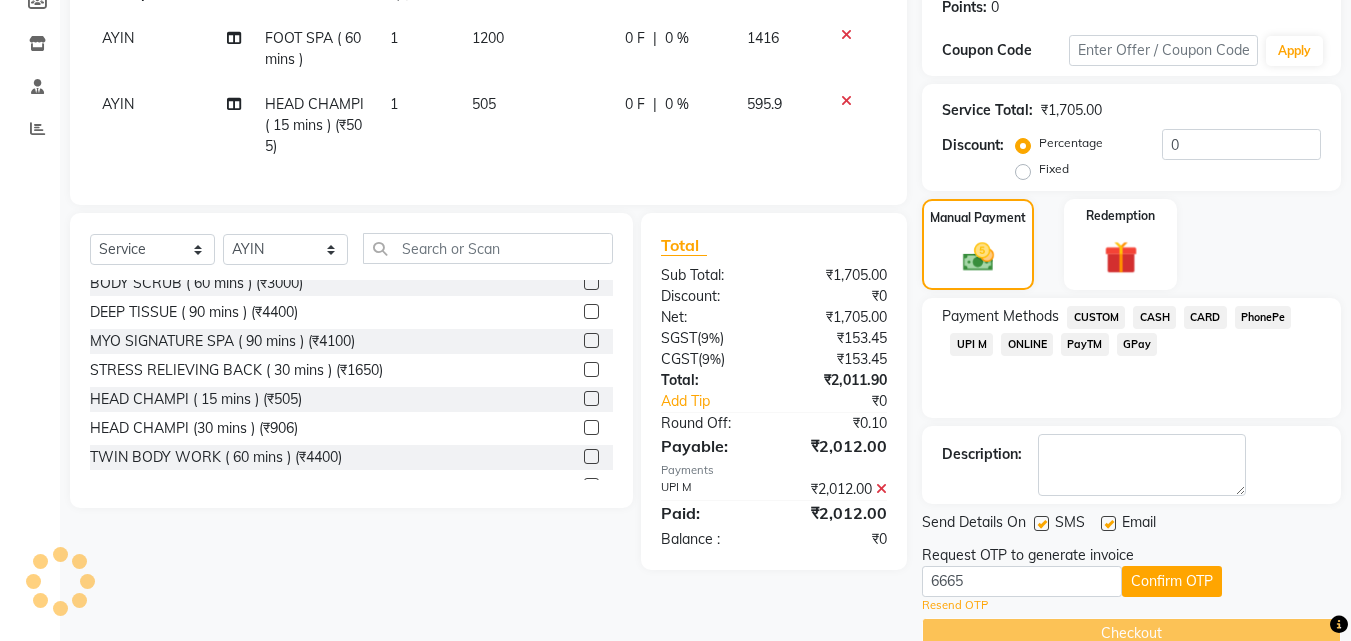 scroll, scrollTop: 288, scrollLeft: 0, axis: vertical 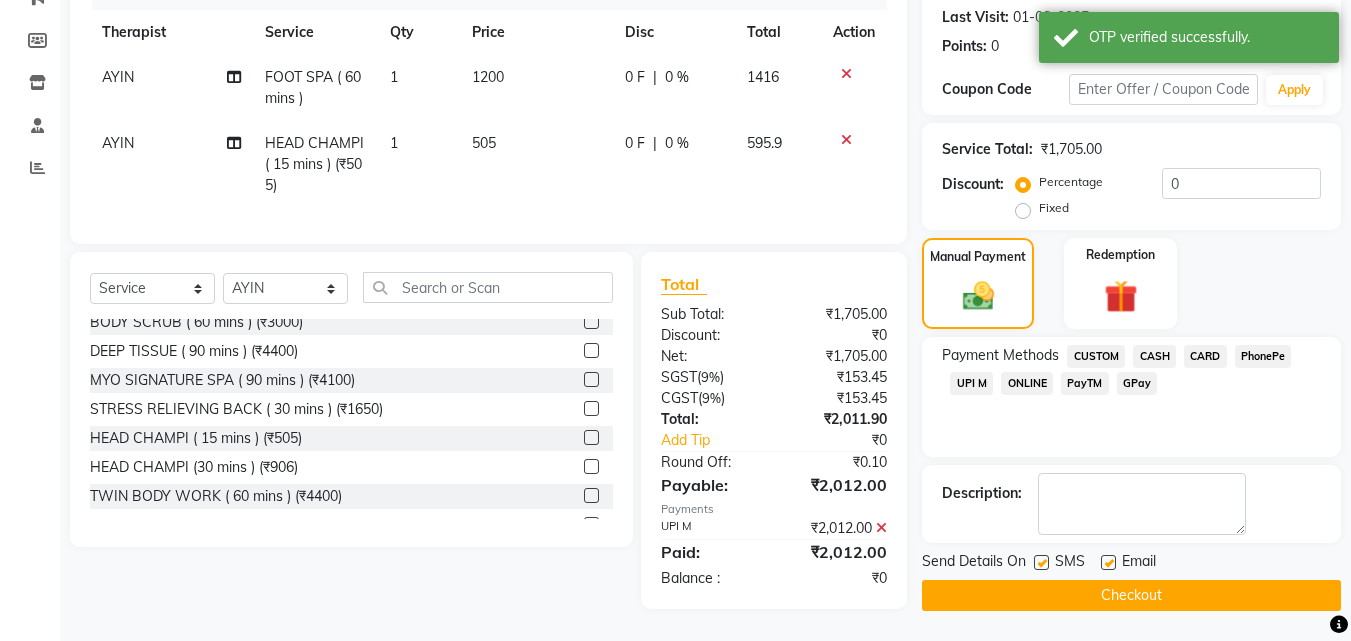 click on "Checkout" 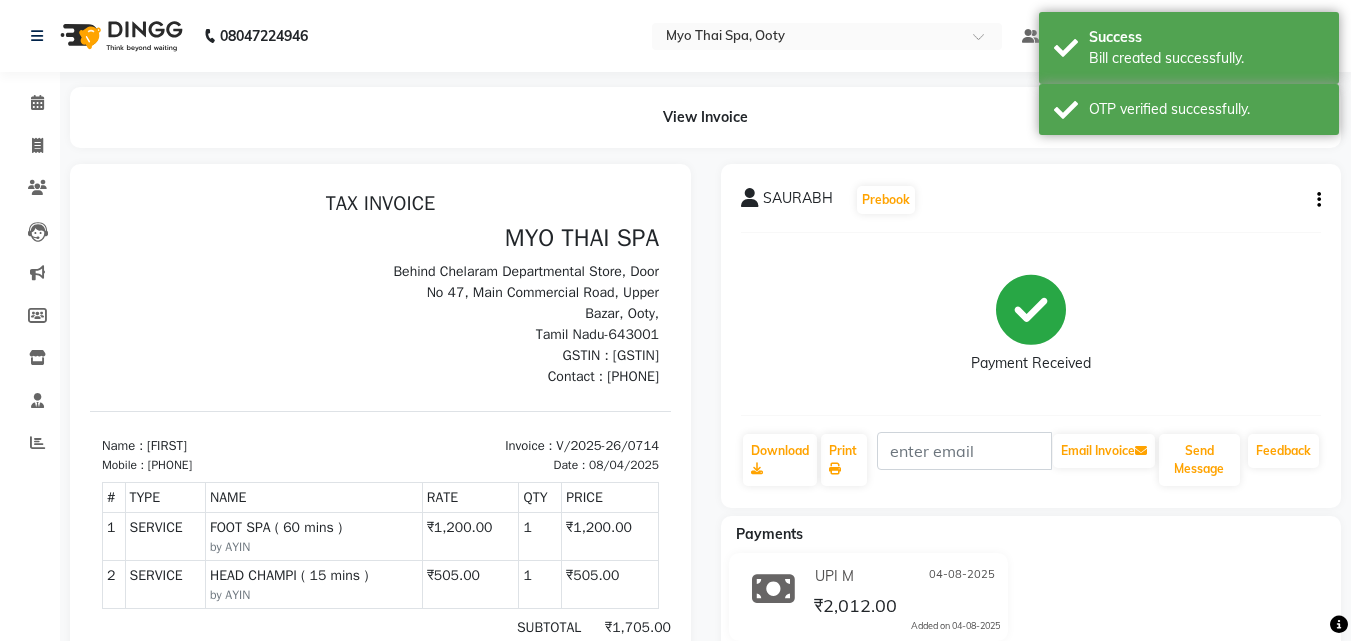 scroll, scrollTop: 0, scrollLeft: 0, axis: both 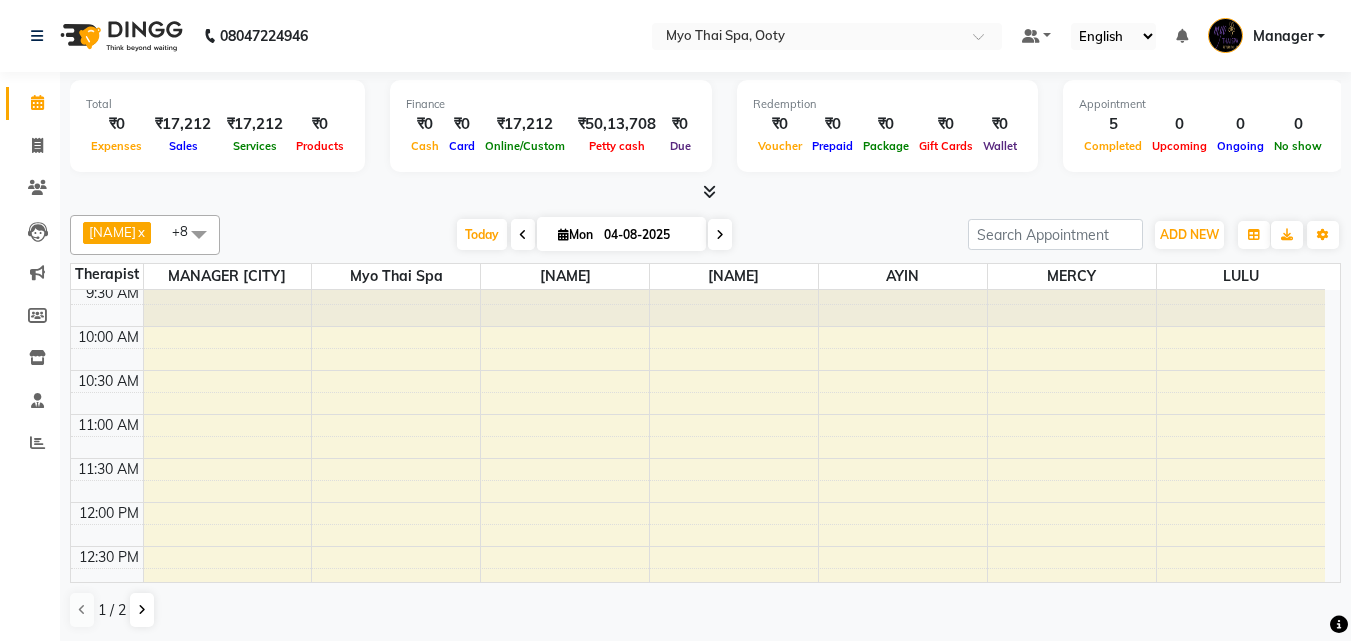 click at bounding box center [199, 234] 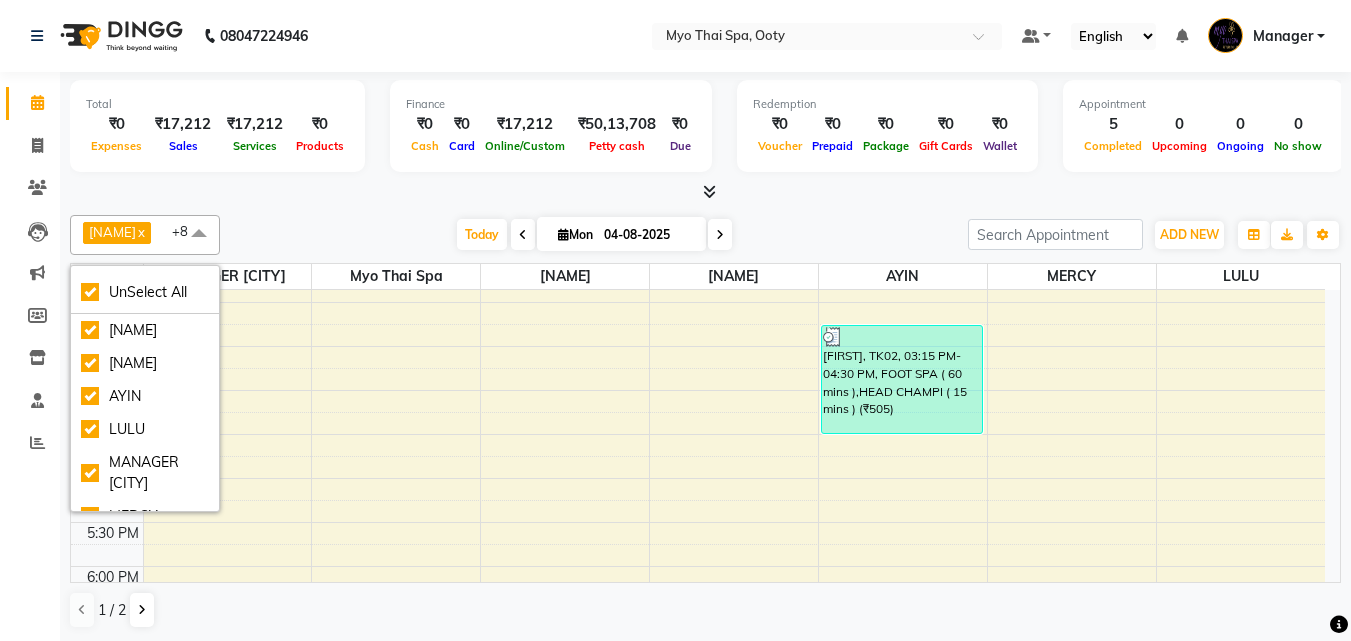 scroll, scrollTop: 551, scrollLeft: 0, axis: vertical 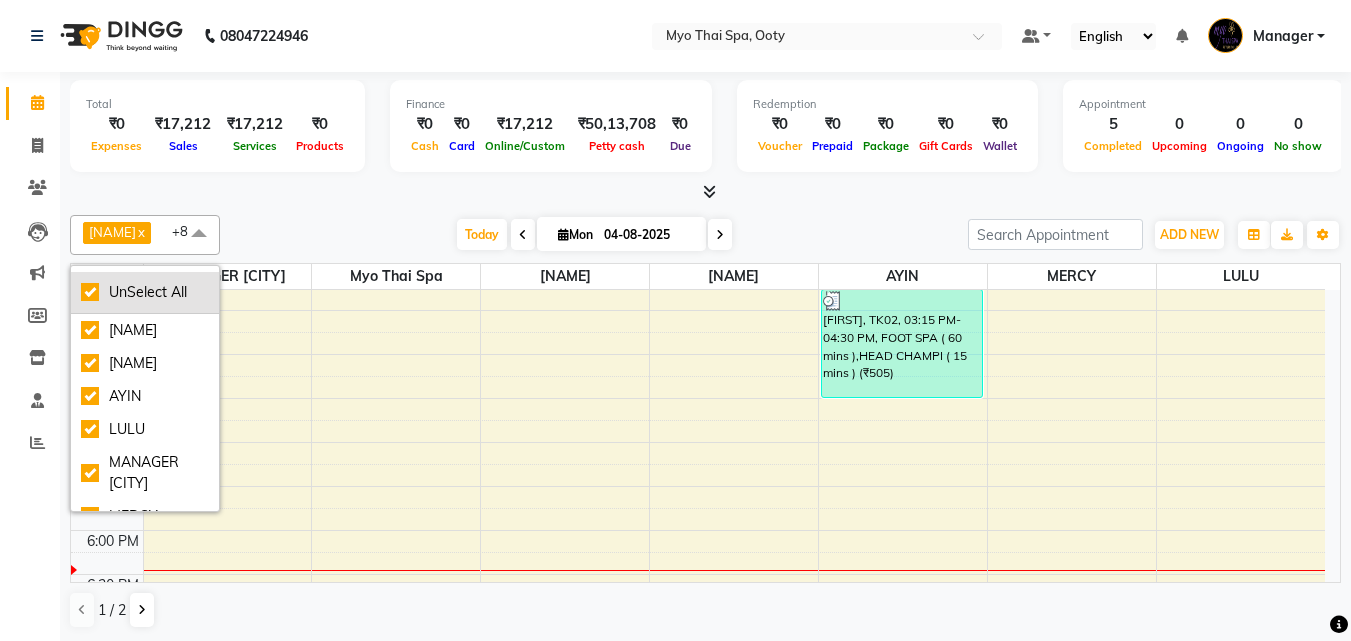 click on "UnSelect All" at bounding box center (145, 292) 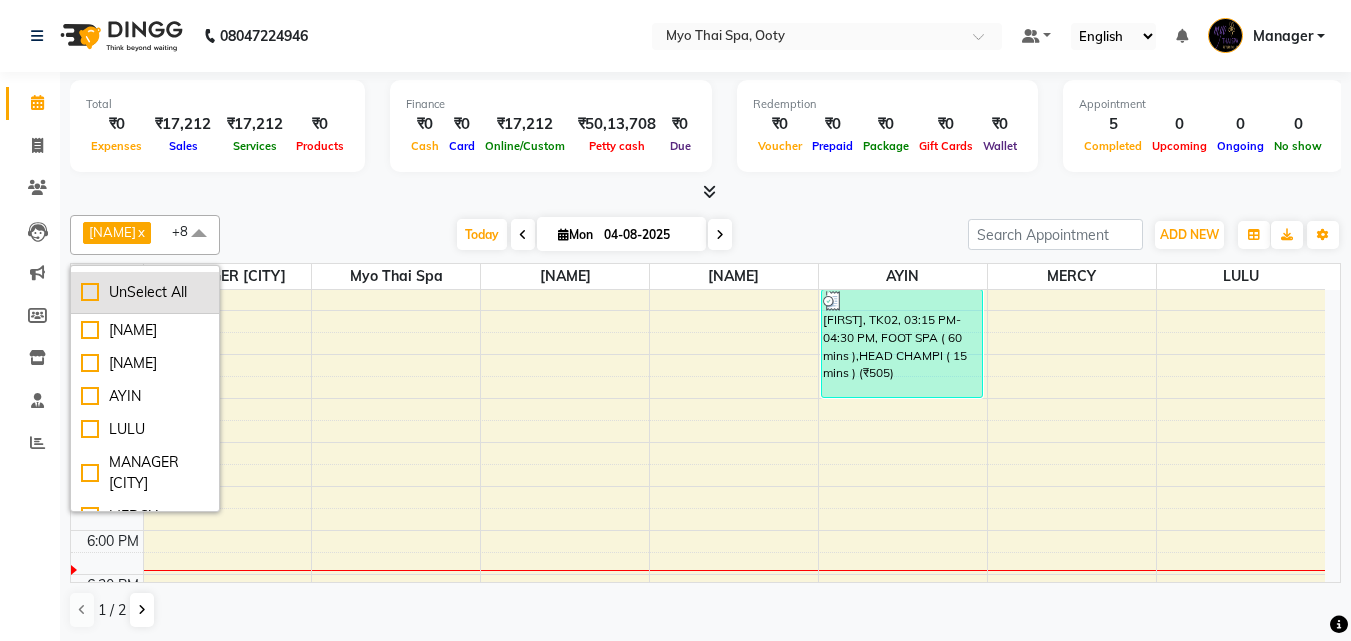 checkbox on "false" 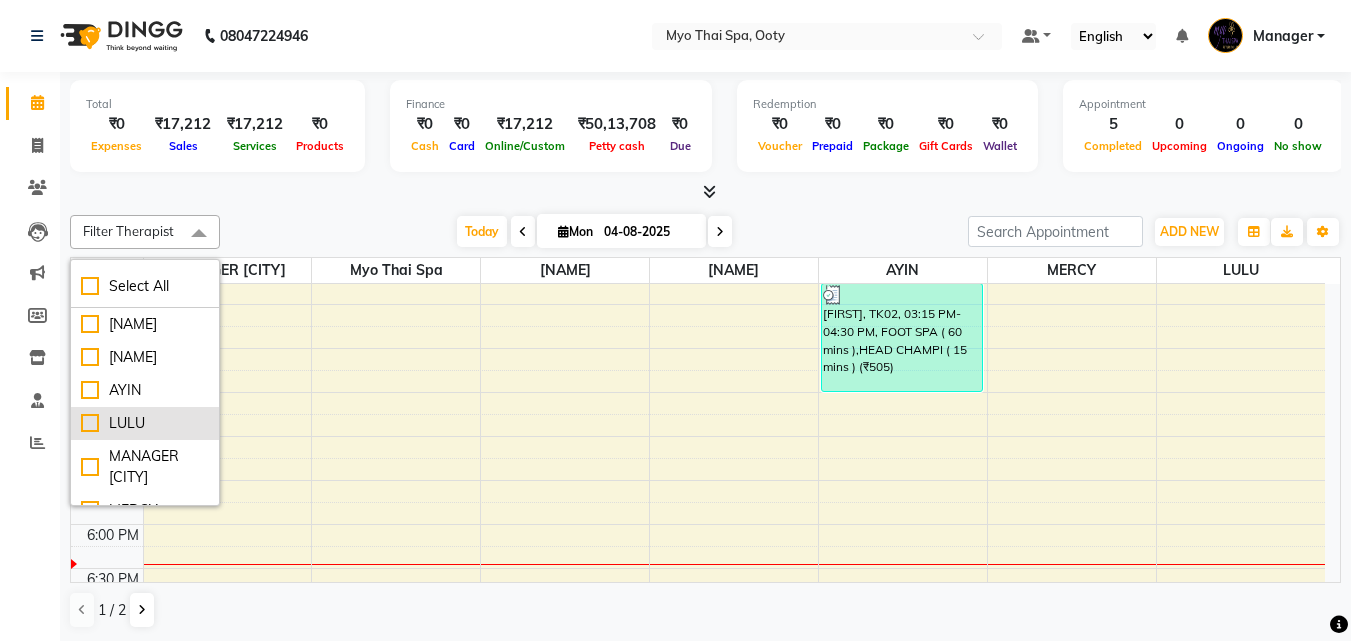scroll, scrollTop: 142, scrollLeft: 0, axis: vertical 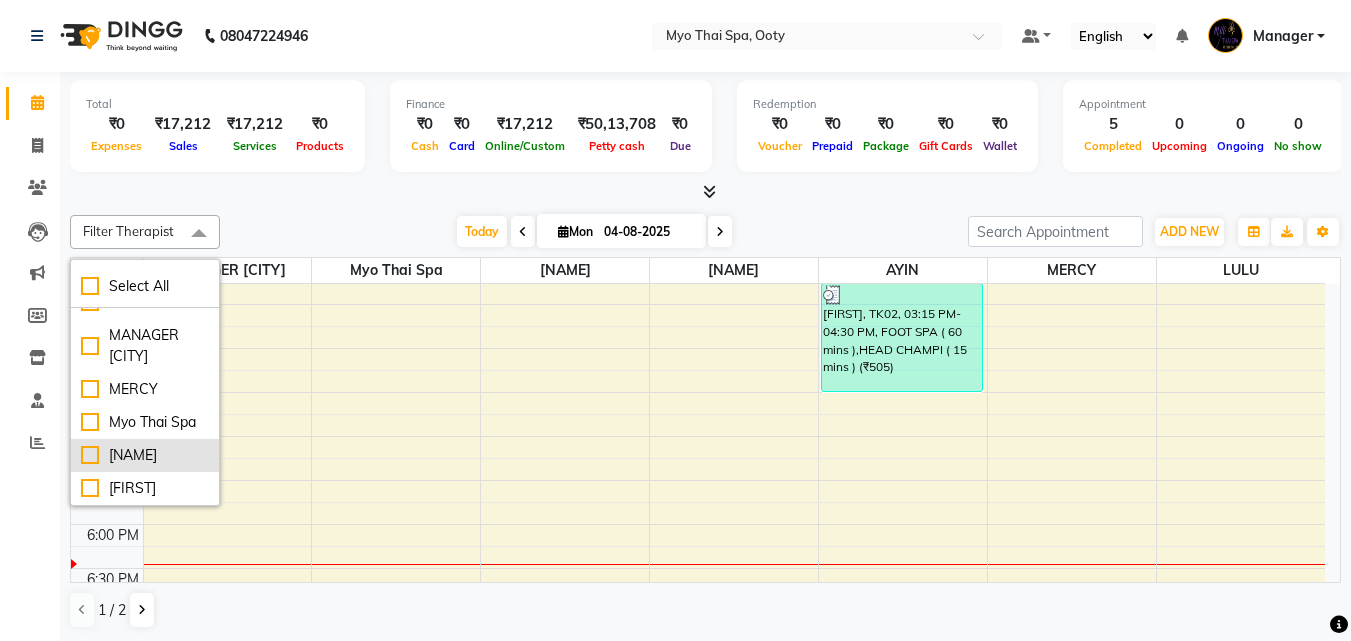 click on "[NAME]" at bounding box center (145, 455) 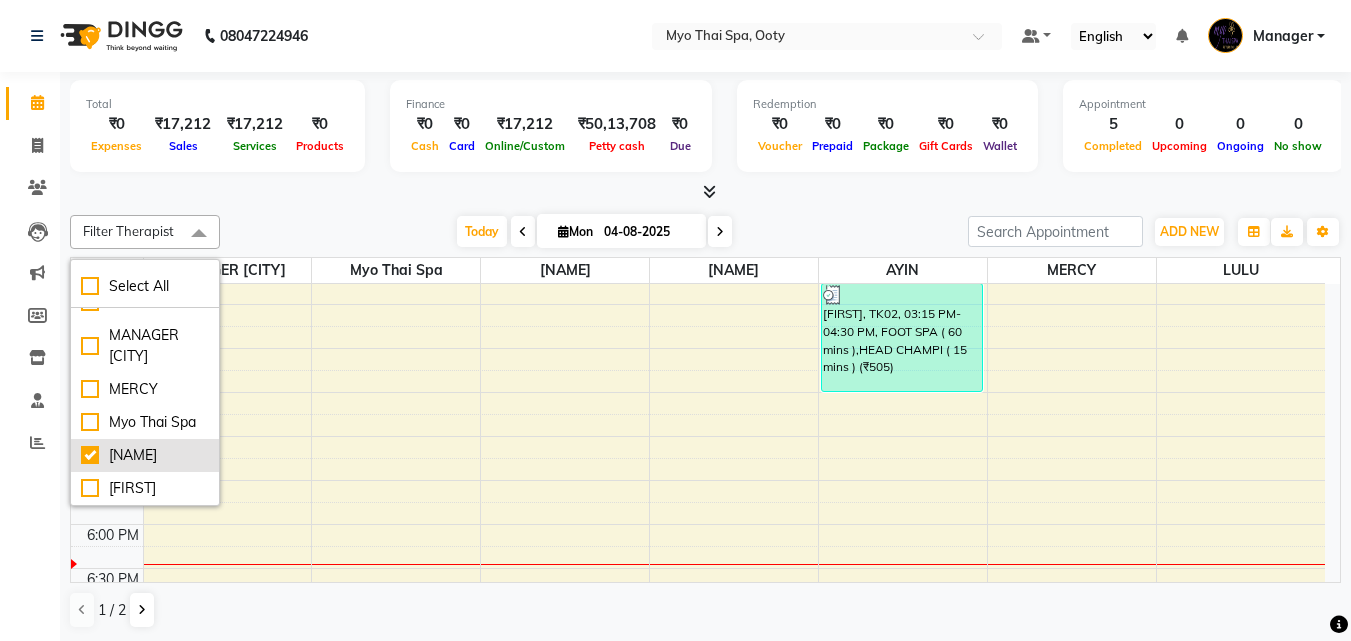 checkbox on "true" 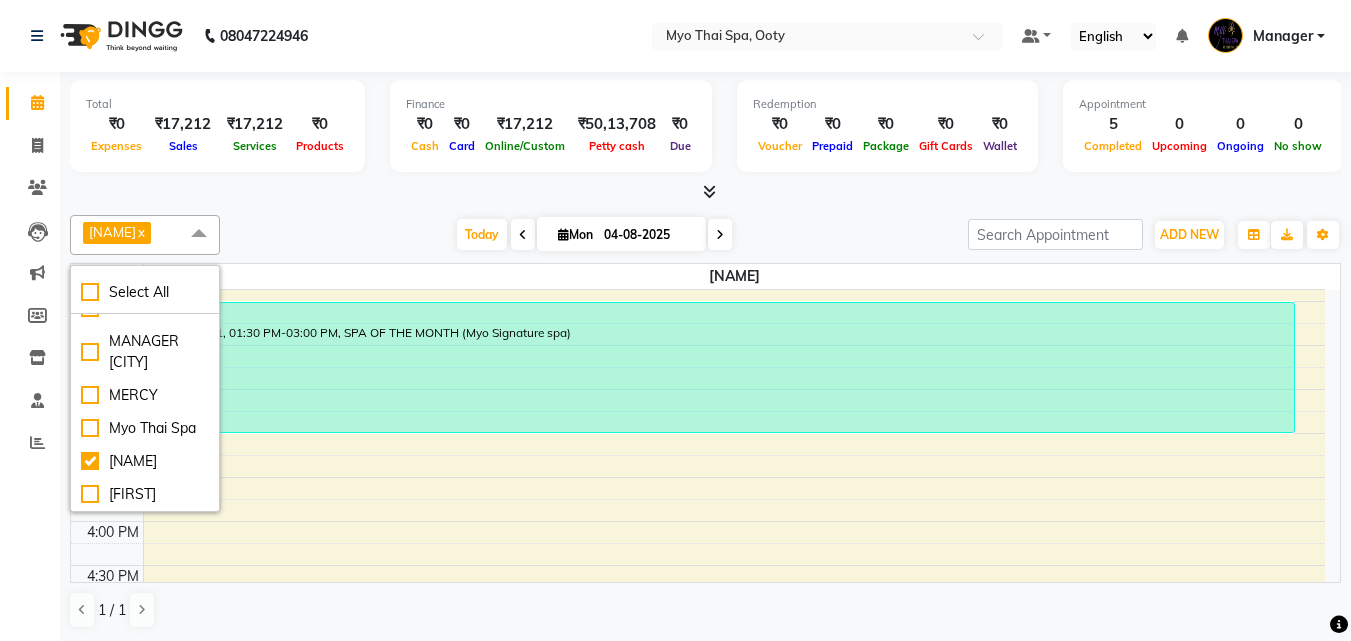 scroll, scrollTop: 400, scrollLeft: 0, axis: vertical 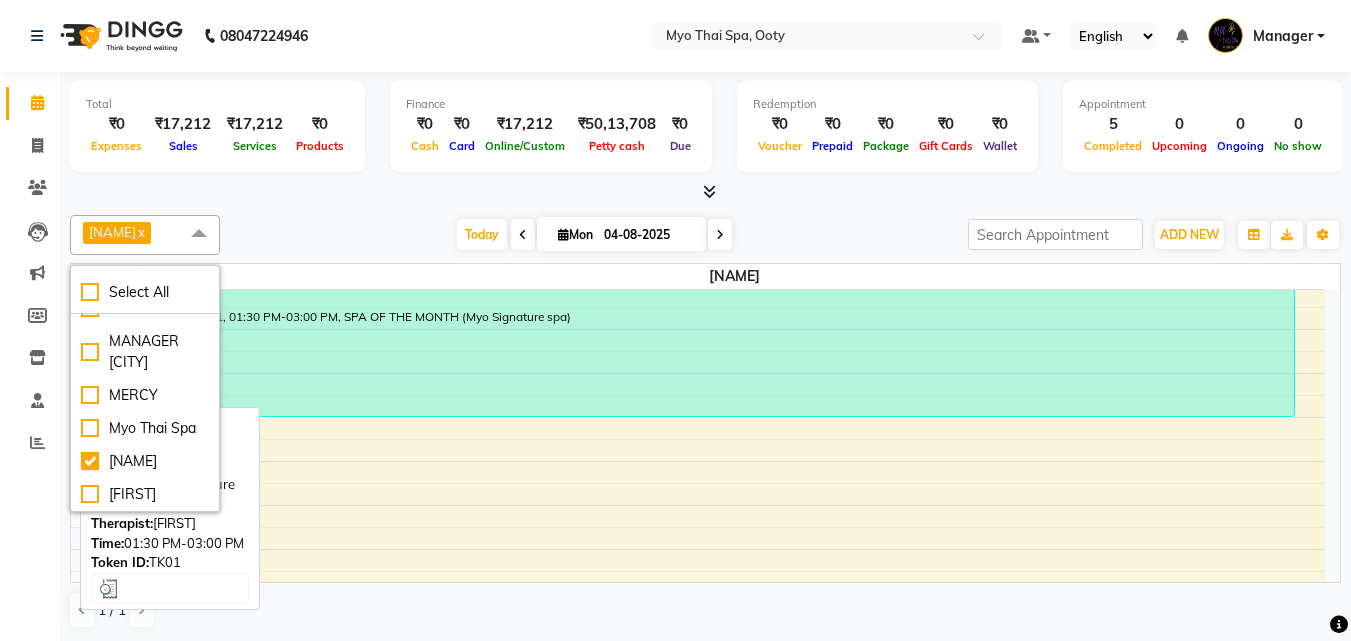 click on "[FIRST], TK01, 01:30 PM-03:00 PM, SPA OF THE MONTH (Myo Signature spa)" at bounding box center (721, 351) 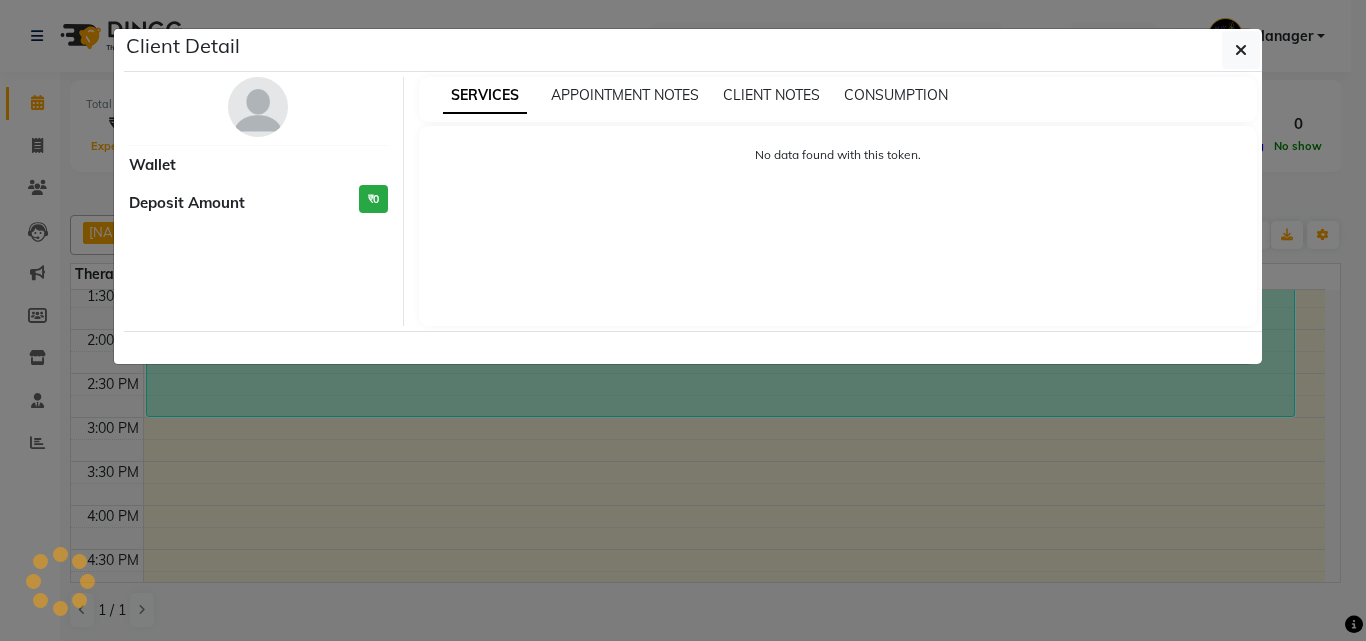 select on "3" 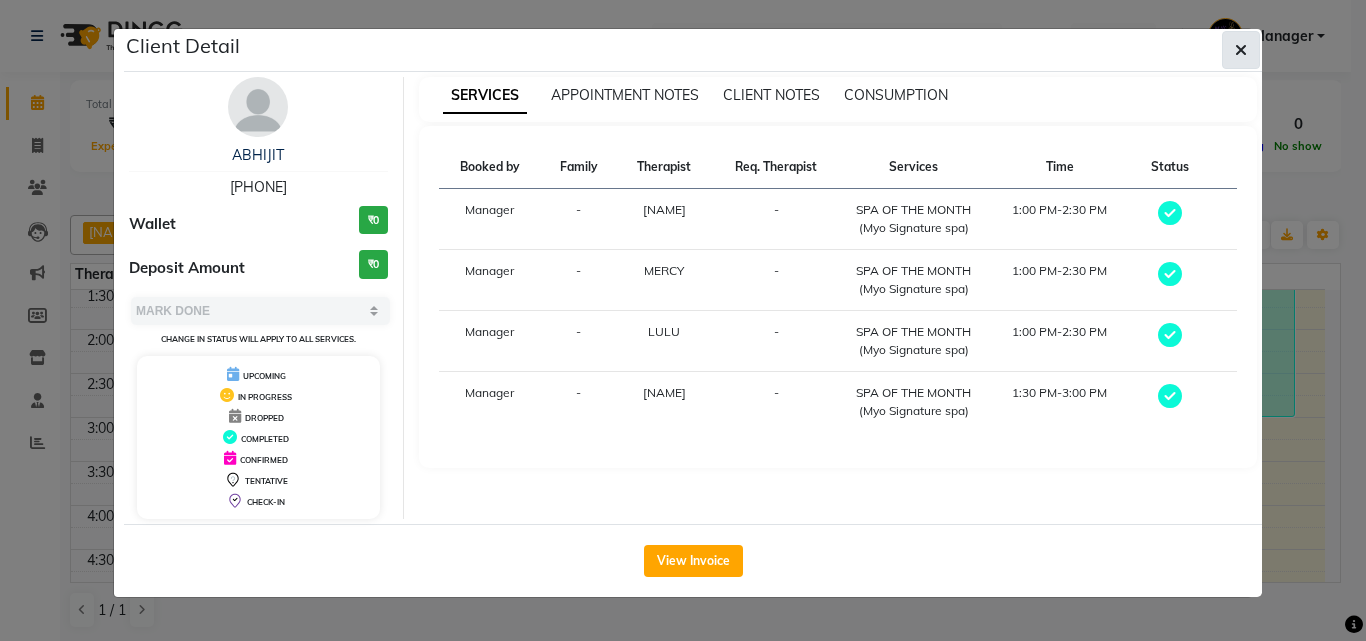 click 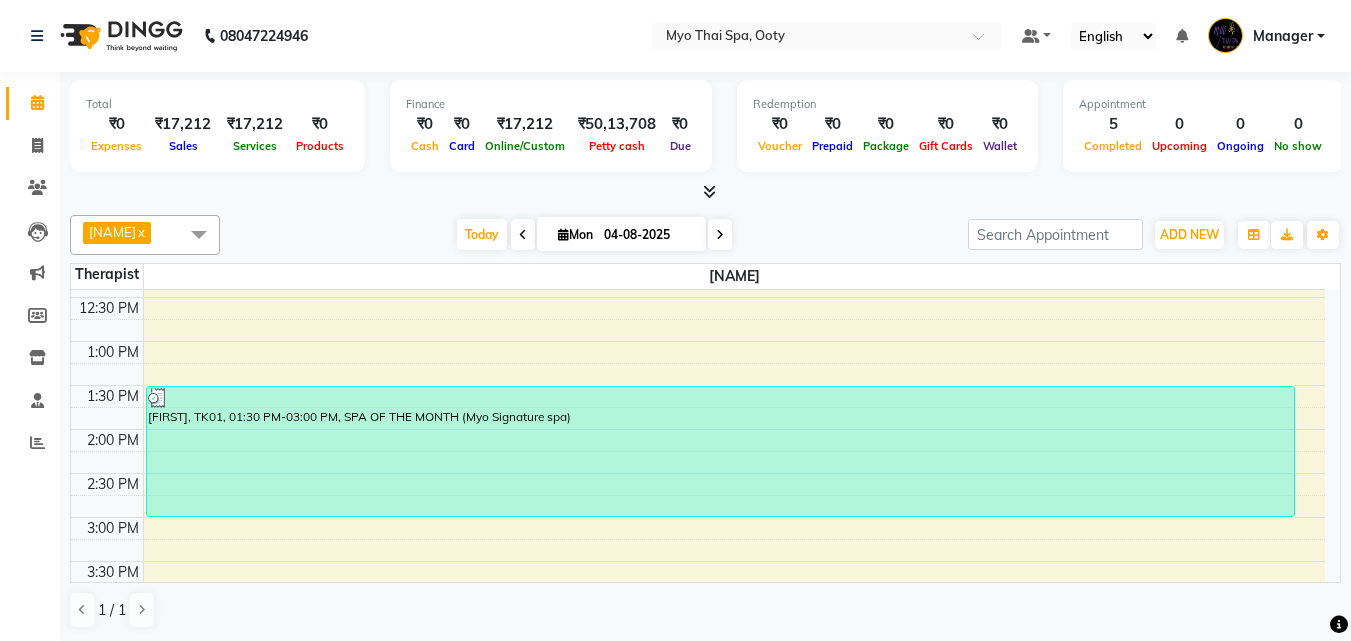 scroll, scrollTop: 0, scrollLeft: 0, axis: both 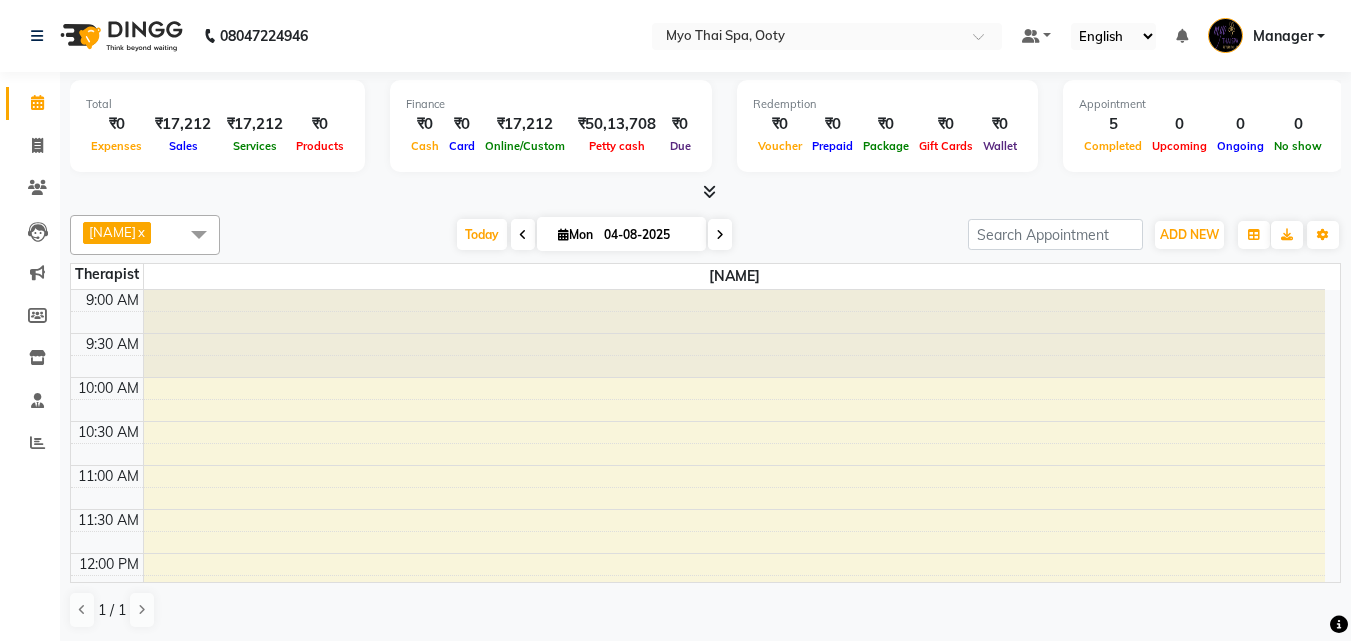 click at bounding box center (199, 234) 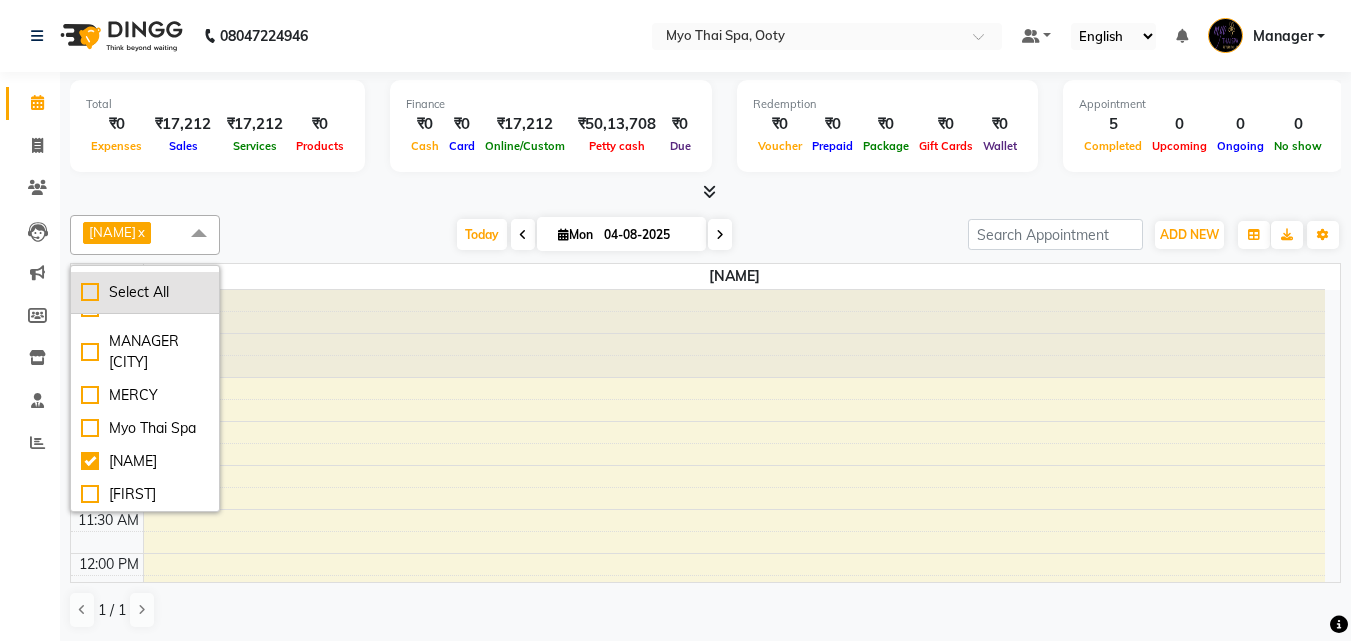 click on "Select All" at bounding box center [145, 292] 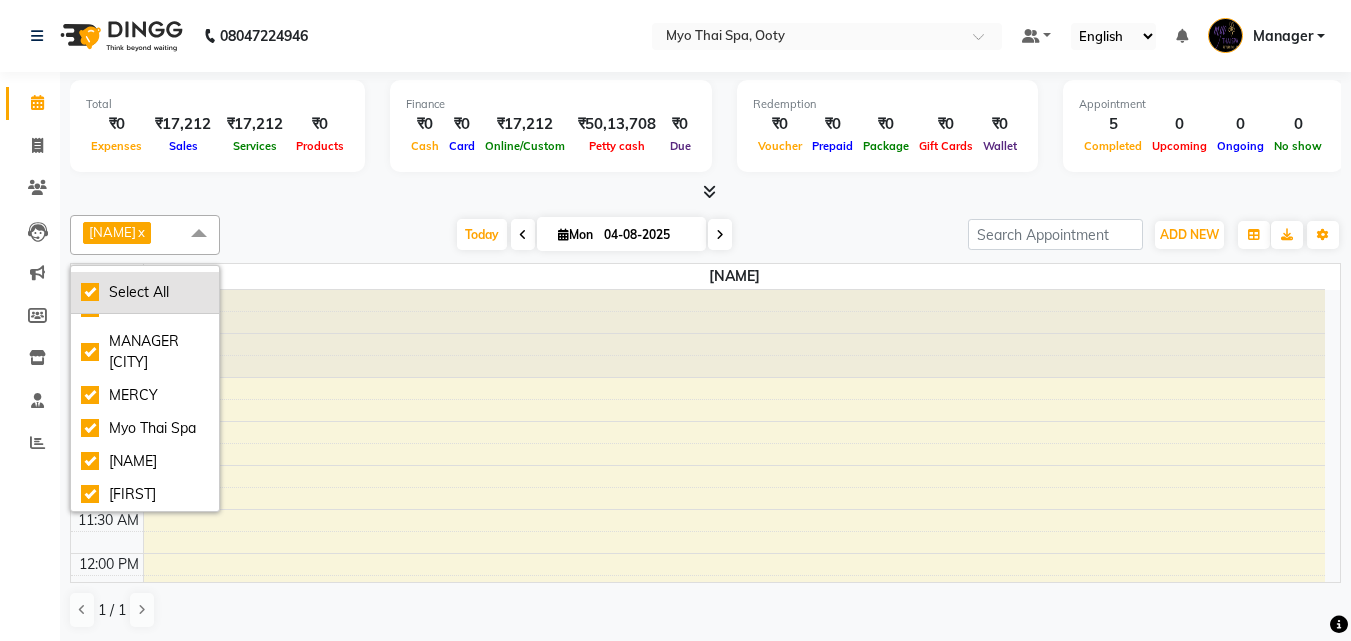 checkbox on "true" 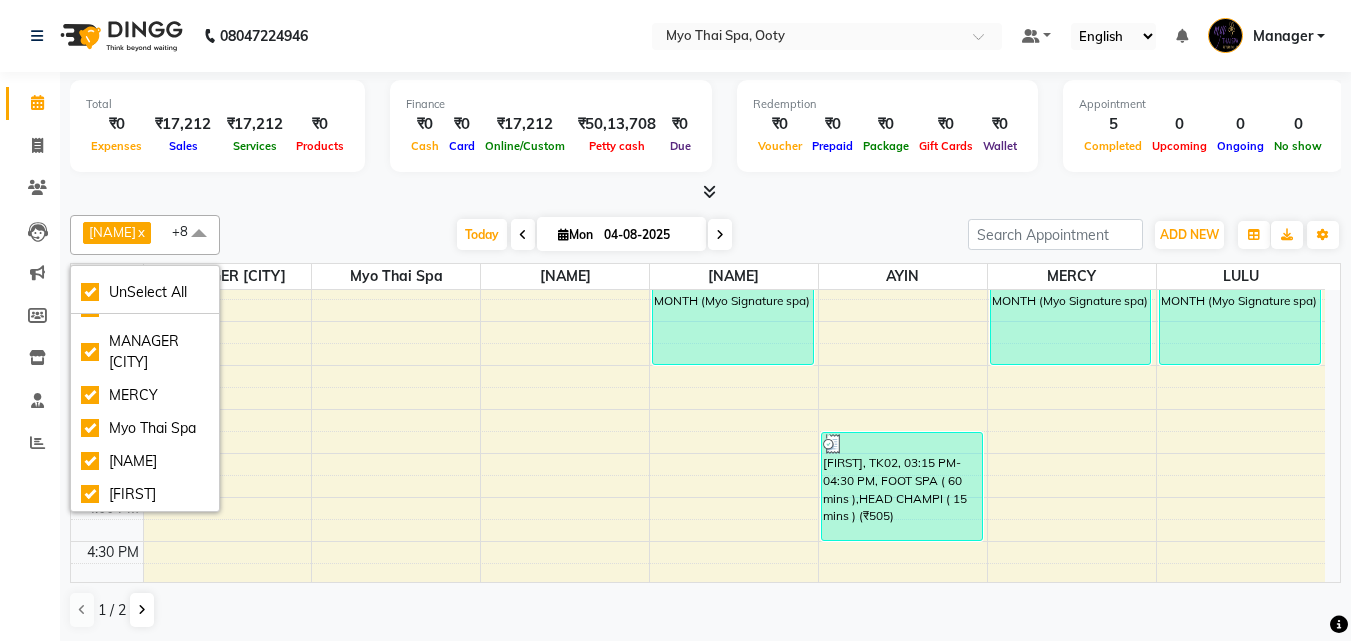 scroll, scrollTop: 400, scrollLeft: 0, axis: vertical 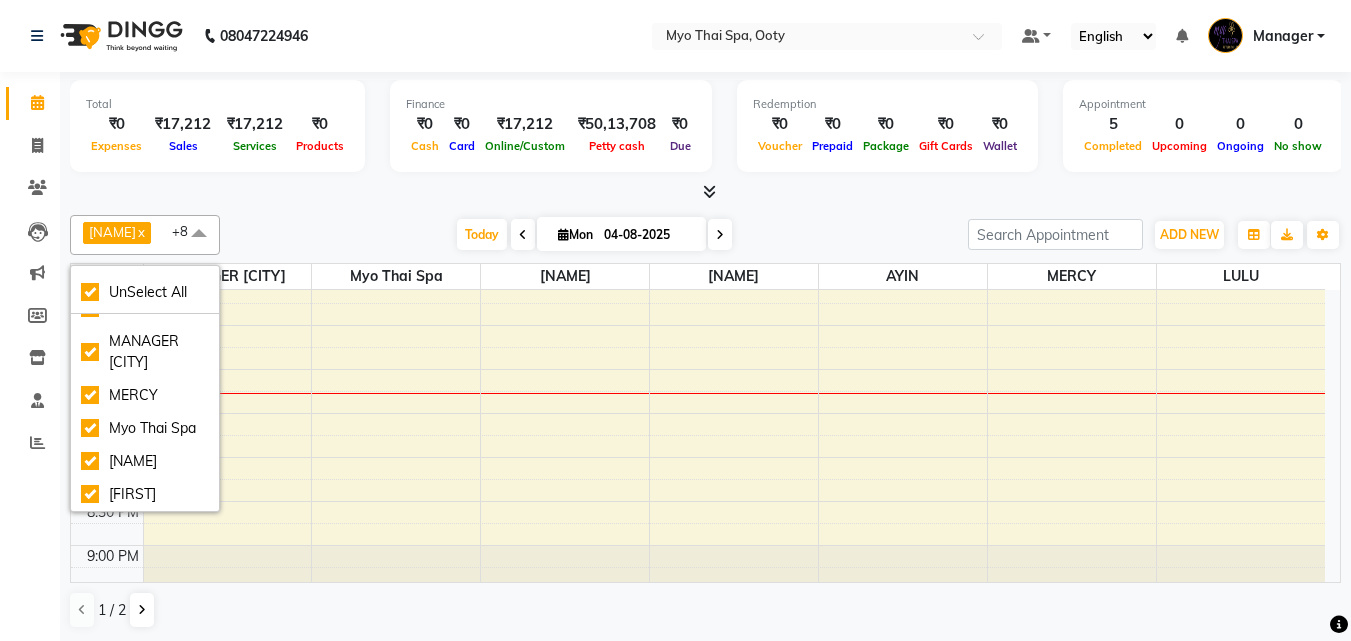 click on "9:00 AM 9:30 AM 10:00 AM 10:30 AM 11:00 AM 11:30 AM 12:00 PM 12:30 PM 1:00 PM 1:30 PM 2:00 PM 2:30 PM 3:00 PM 3:30 PM 4:00 PM 4:30 PM 5:00 PM 5:30 PM 6:00 PM 6:30 PM 7:00 PM 7:30 PM 8:00 PM 8:30 PM 9:00 PM 9:30 PM     [FIRST], TK01, 01:00 PM-02:30 PM, SPA OF THE MONTH (Myo Signature spa)     [FIRST], TK02, 03:15 PM-04:30 PM, FOOT SPA  ( 60 mins ),HEAD CHAMPI ( 15 mins ) (₹505)     [FIRST], TK01, 01:00 PM-02:30 PM, SPA OF THE MONTH (Myo Signature spa)     [FIRST], TK01, 01:00 PM-02:30 PM, SPA OF THE MONTH (Myo Signature spa)" at bounding box center (698, 61) 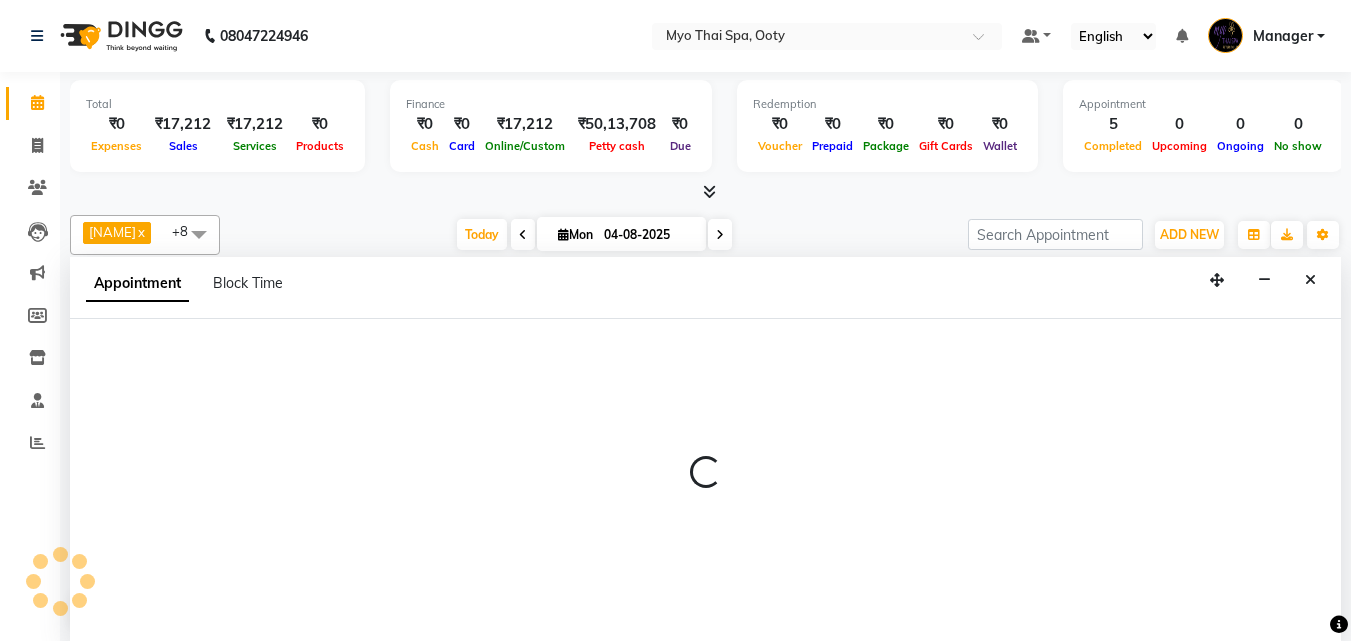scroll, scrollTop: 1, scrollLeft: 0, axis: vertical 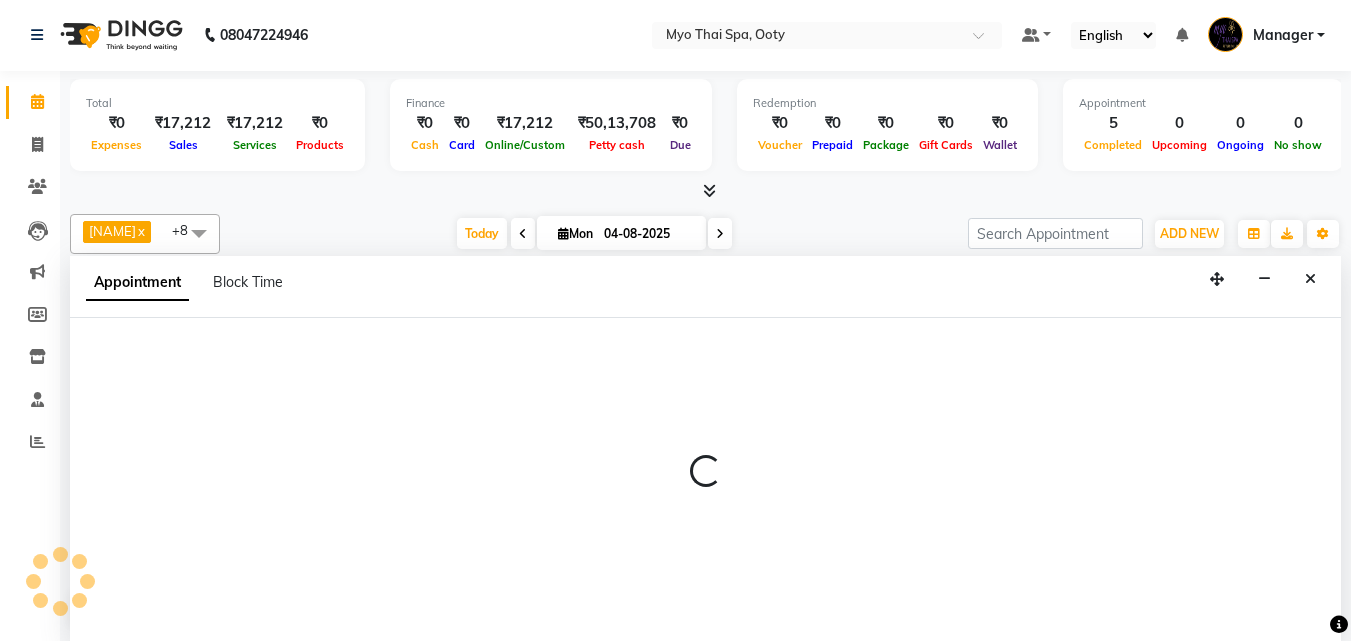 select on "86044" 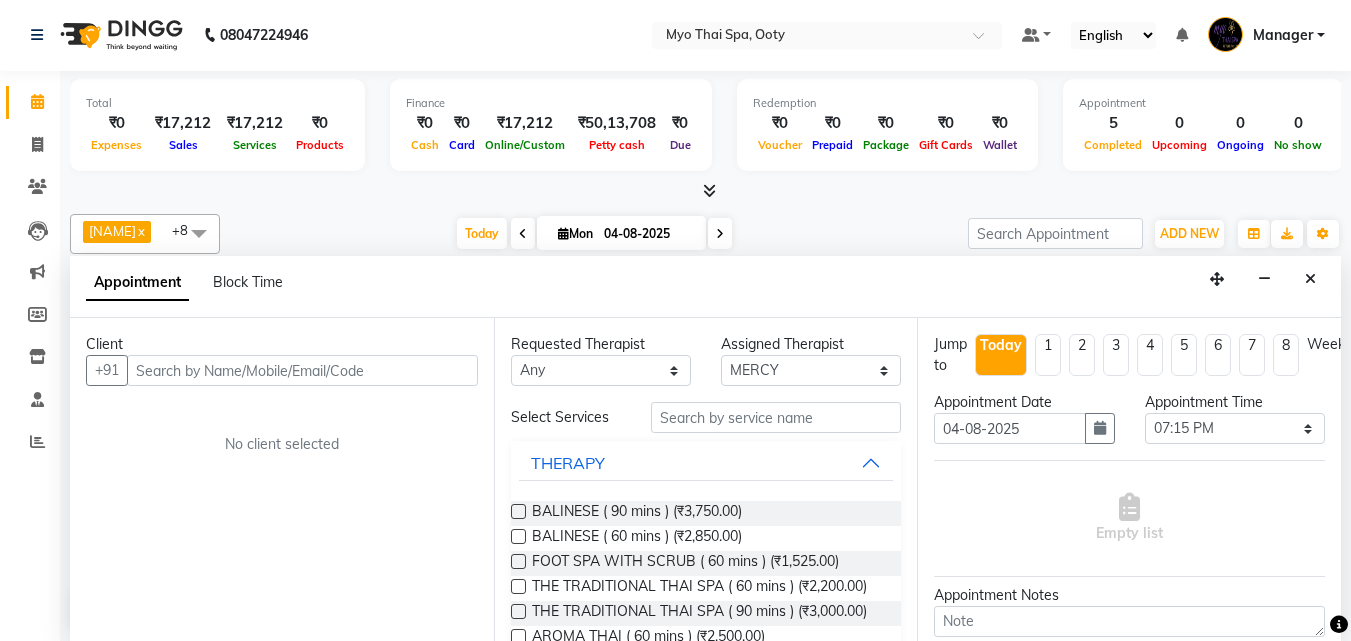 click at bounding box center (302, 370) 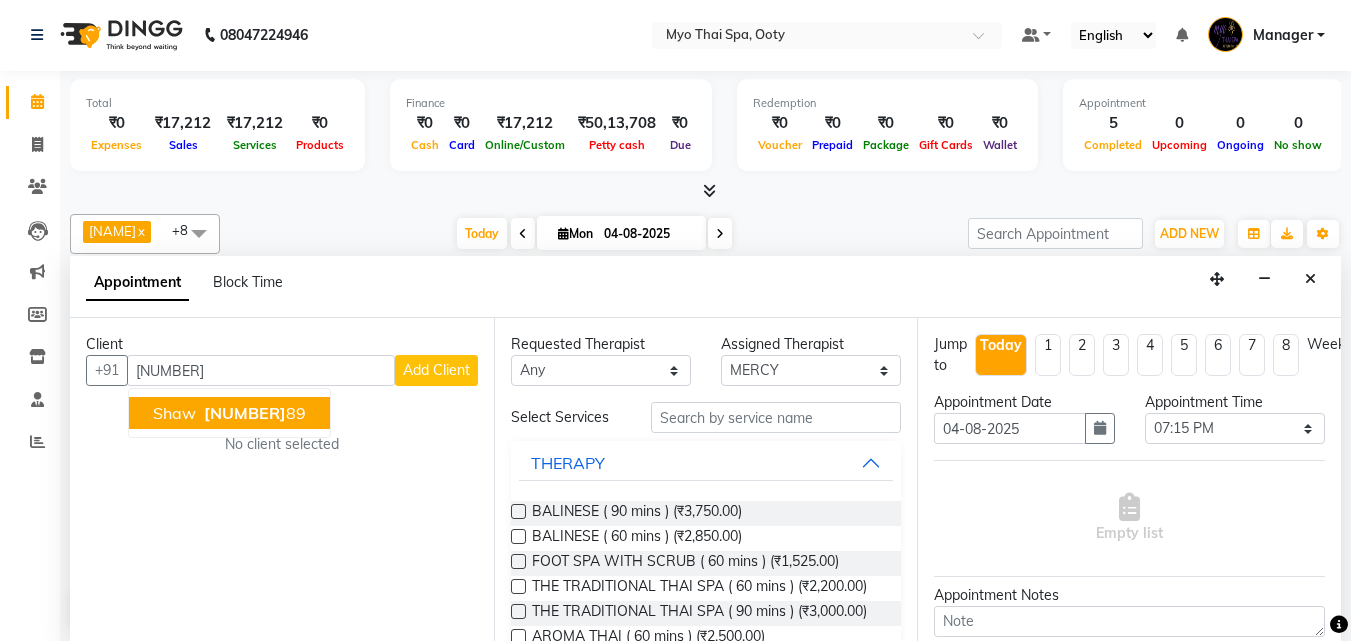 click on "[NUMBER]" at bounding box center (245, 413) 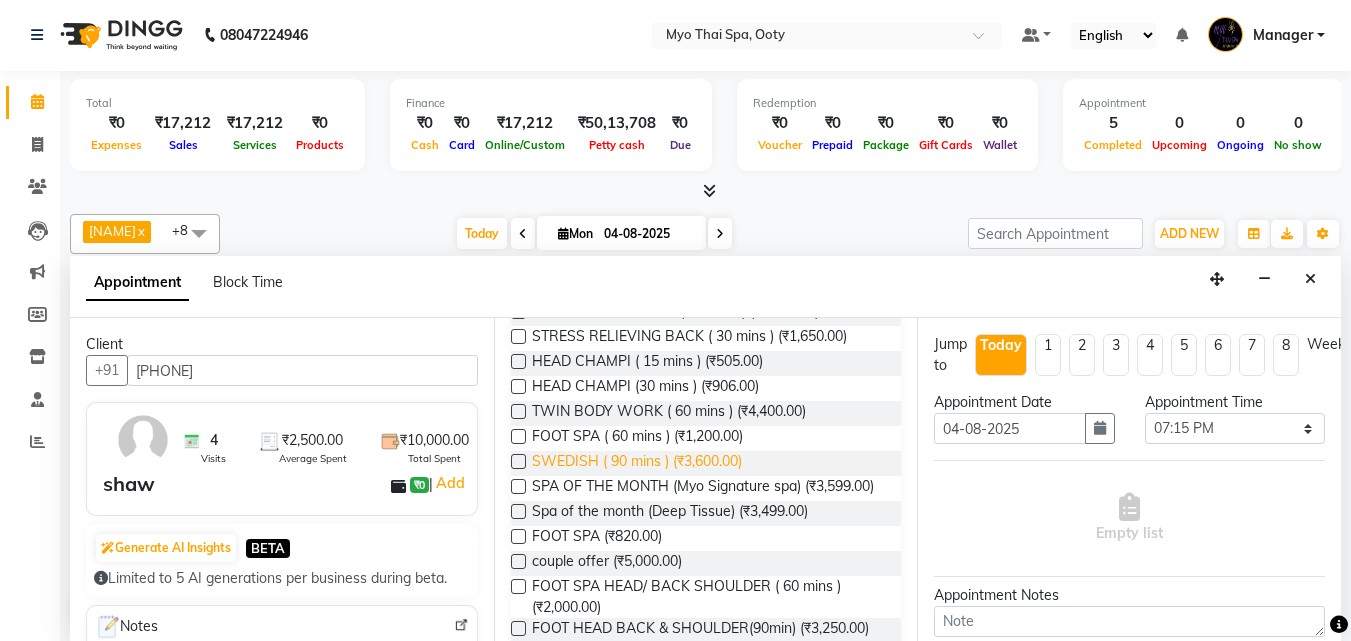 scroll, scrollTop: 600, scrollLeft: 0, axis: vertical 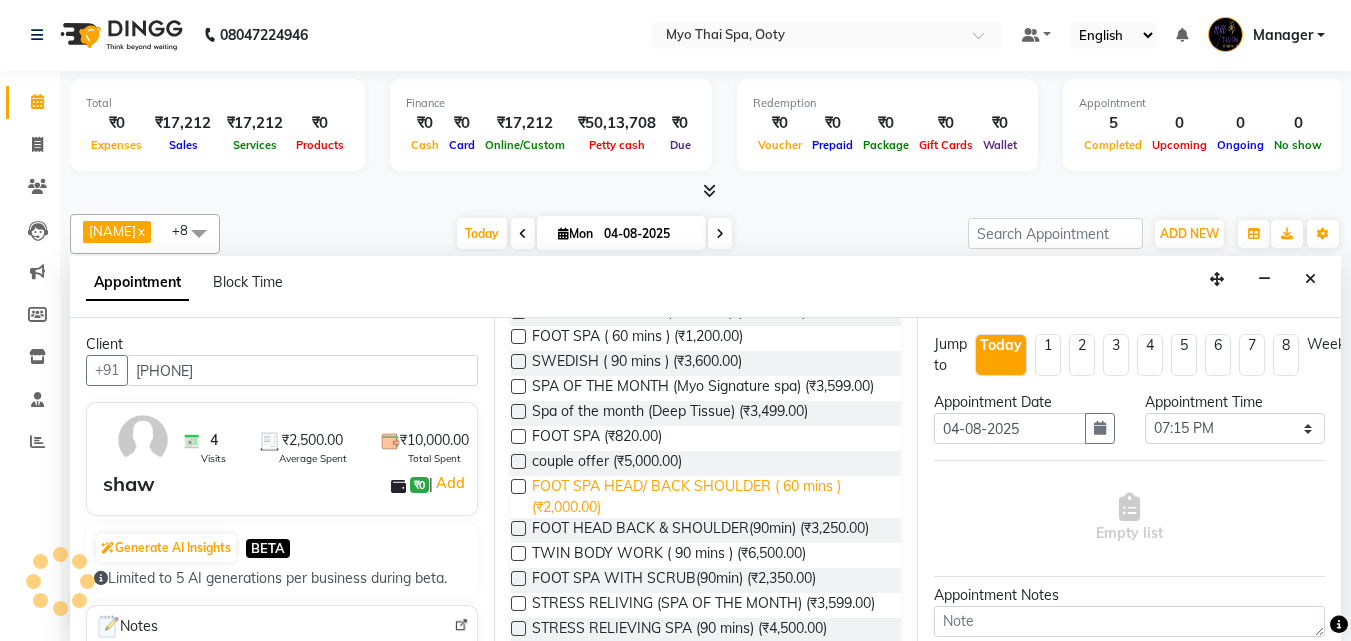 type on "[PHONE]" 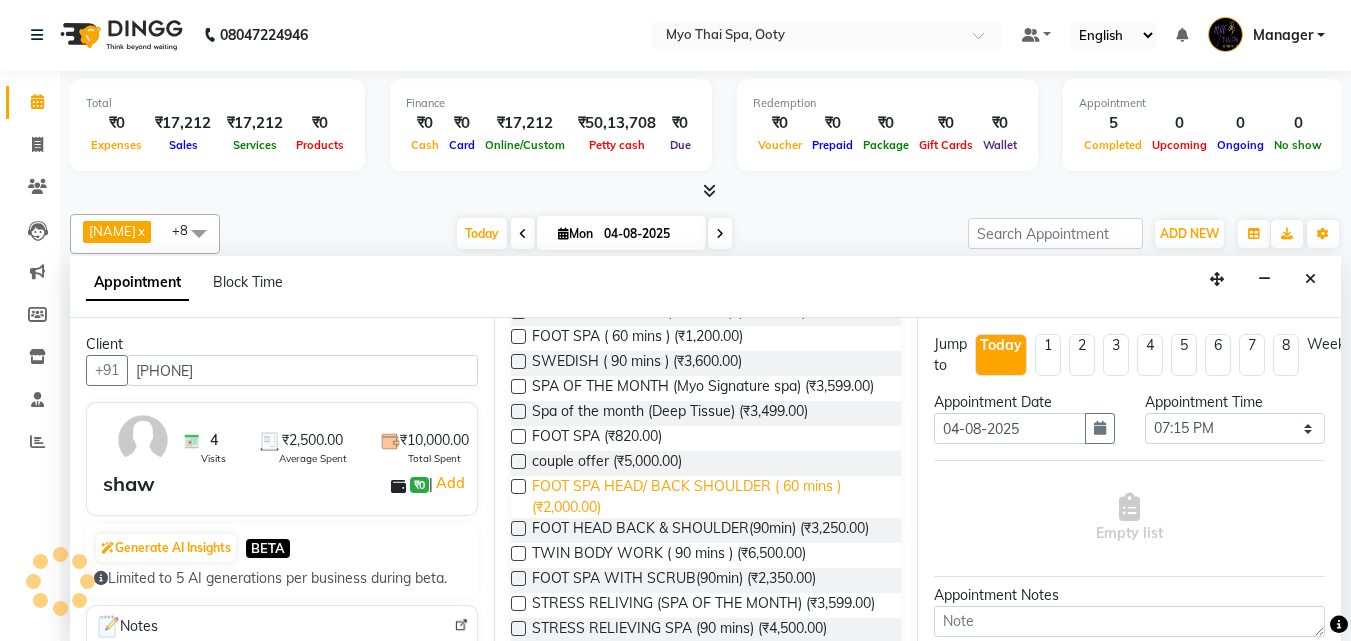 click on "FOOT SPA HEAD/ BACK SHOULDER ( 60 mins ) (₹2,000.00)" at bounding box center [709, 497] 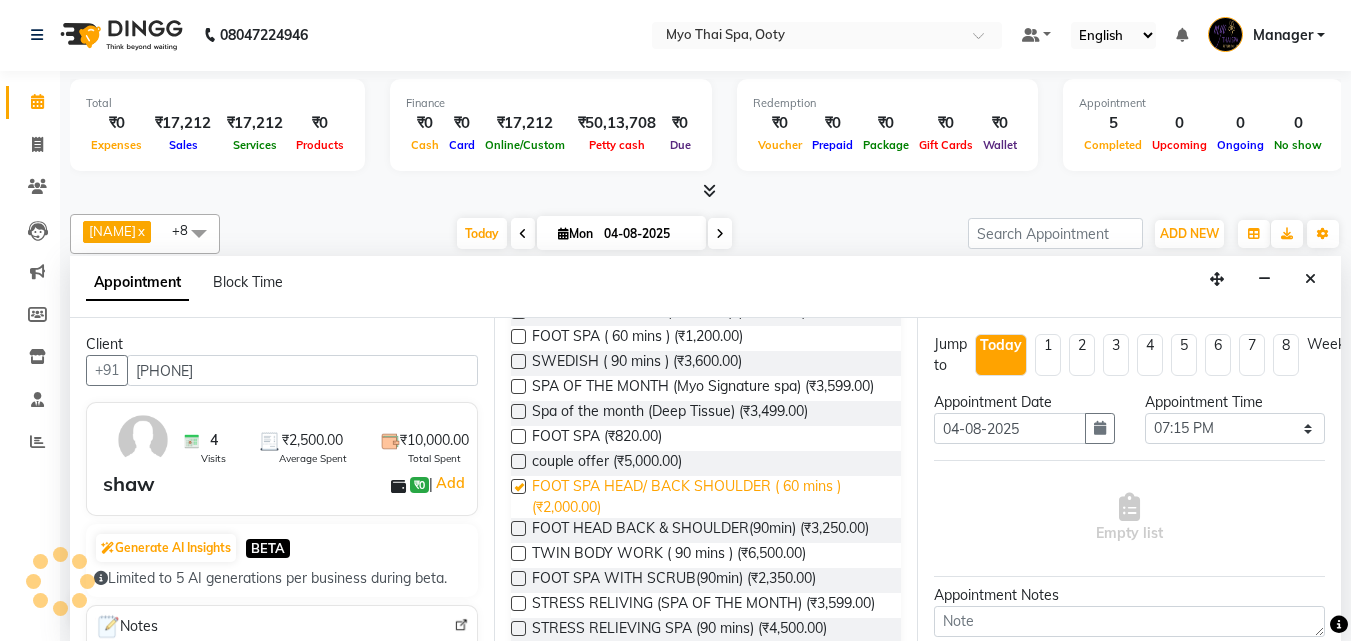 checkbox on "false" 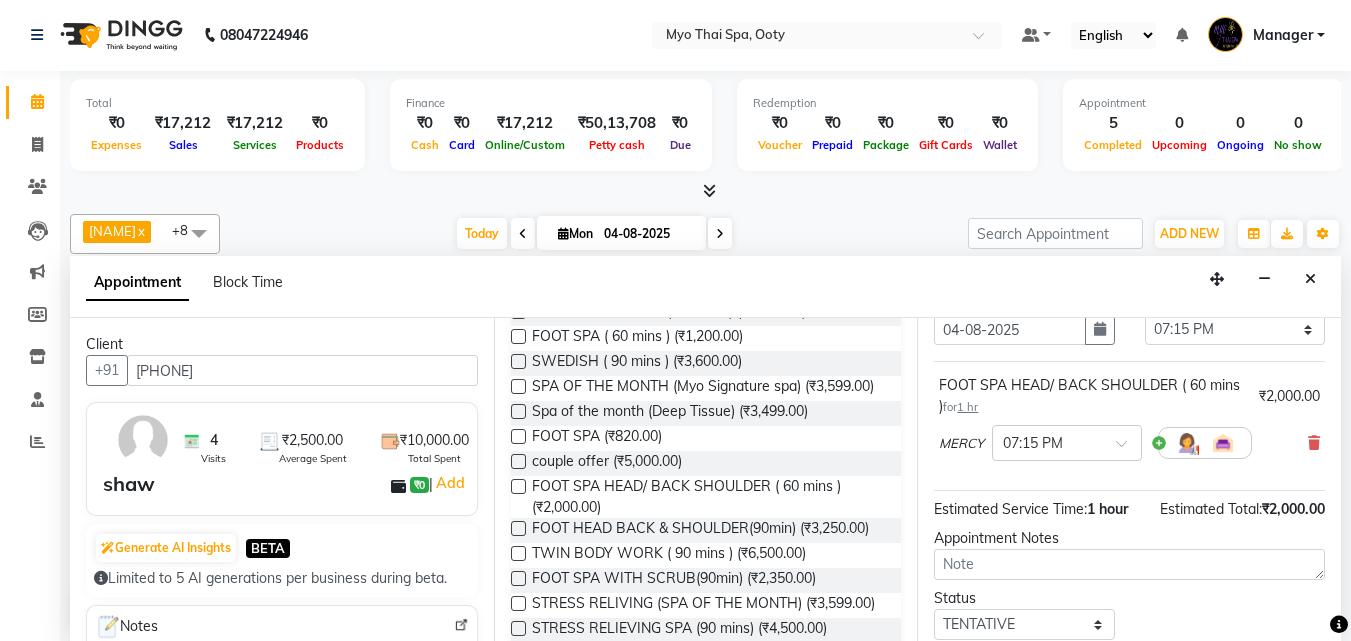 scroll, scrollTop: 239, scrollLeft: 0, axis: vertical 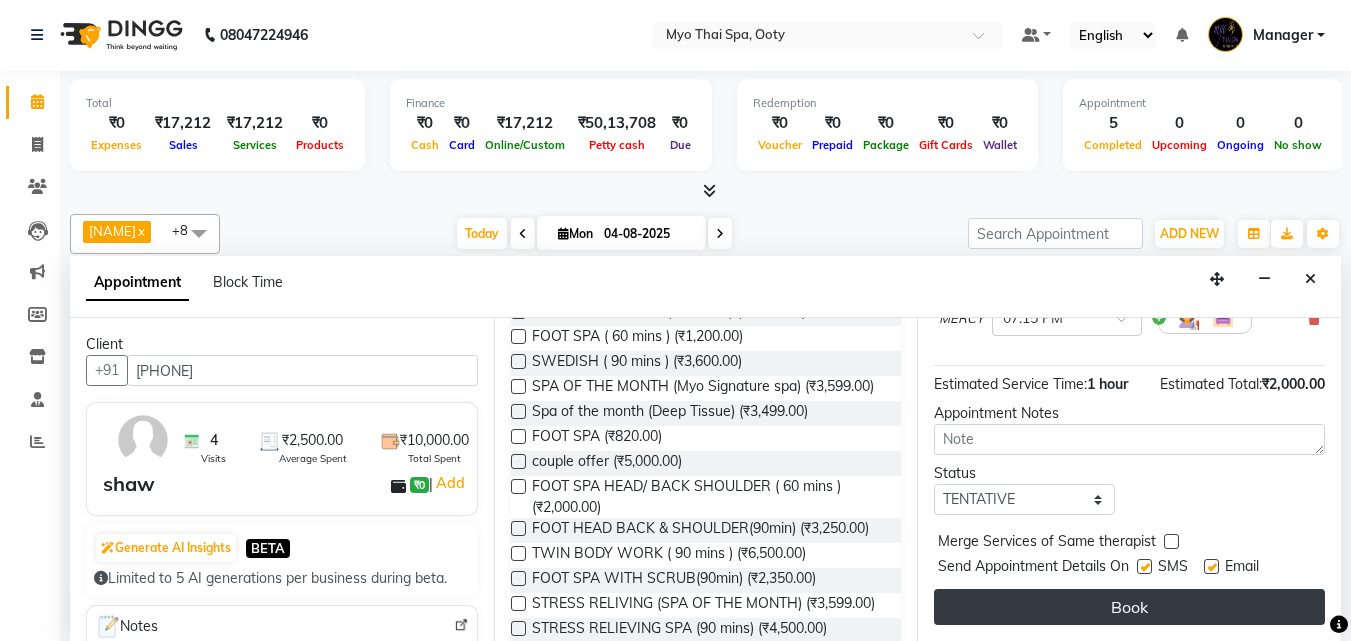click on "Book" at bounding box center [1129, 607] 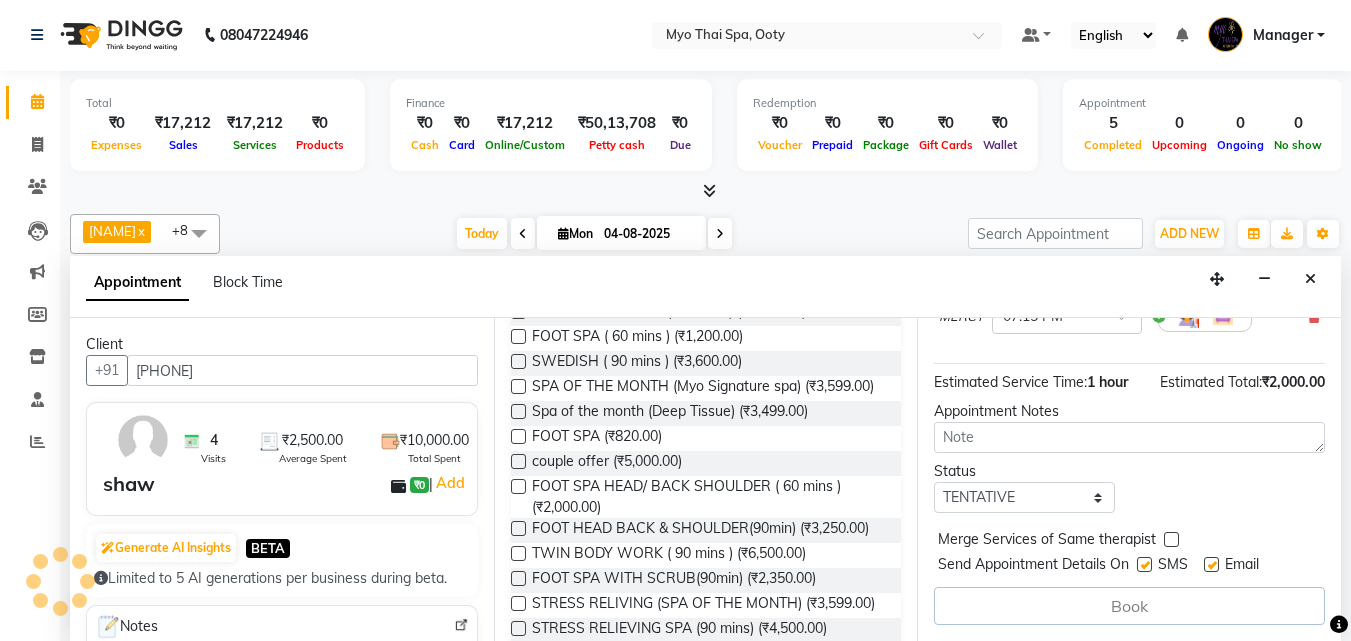 scroll, scrollTop: 0, scrollLeft: 0, axis: both 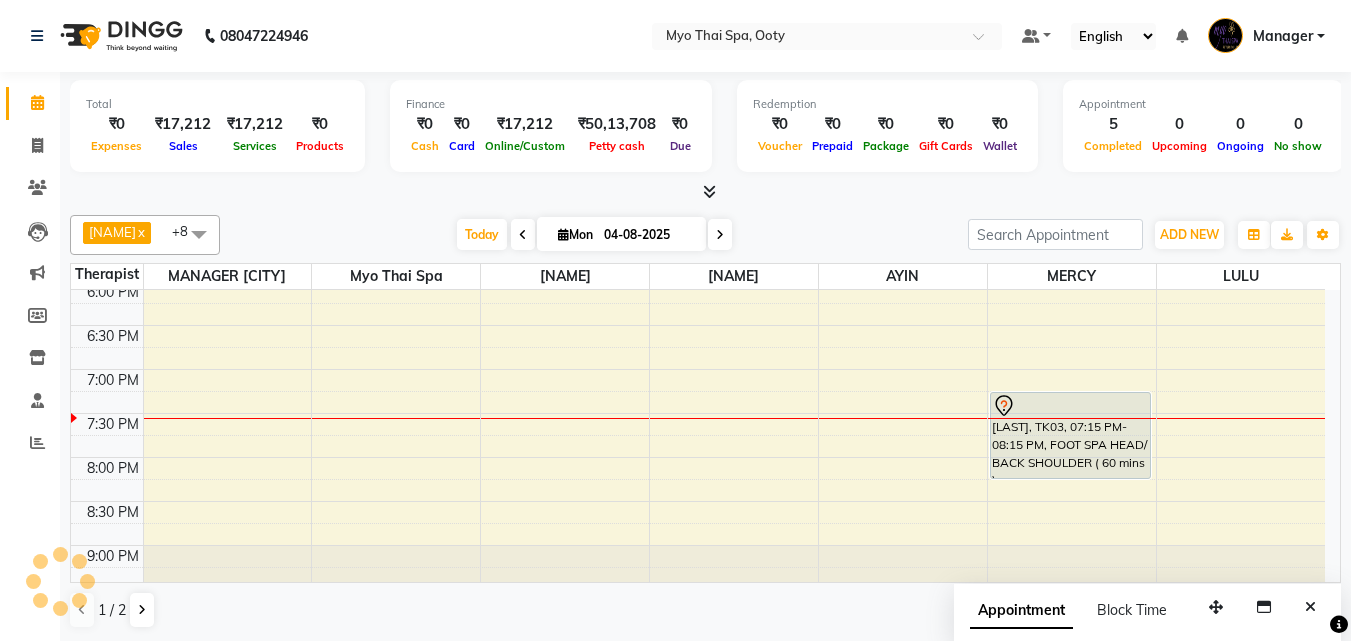 click at bounding box center (199, 234) 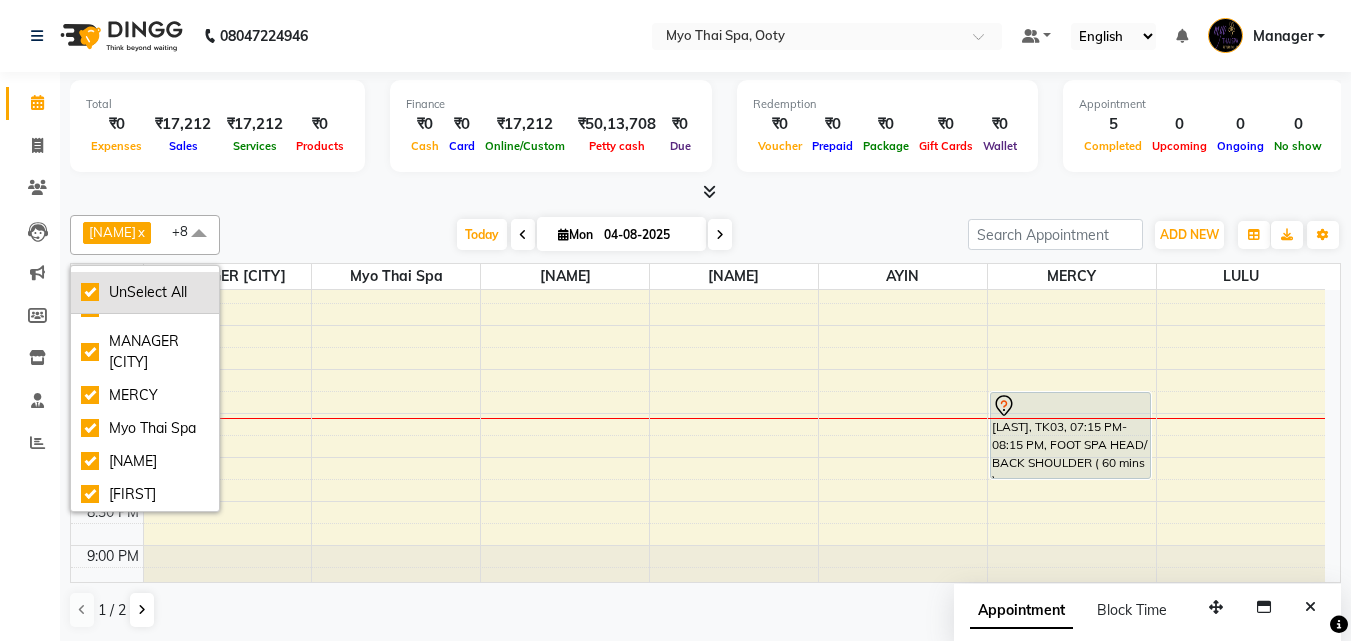 click on "UnSelect All" at bounding box center (145, 292) 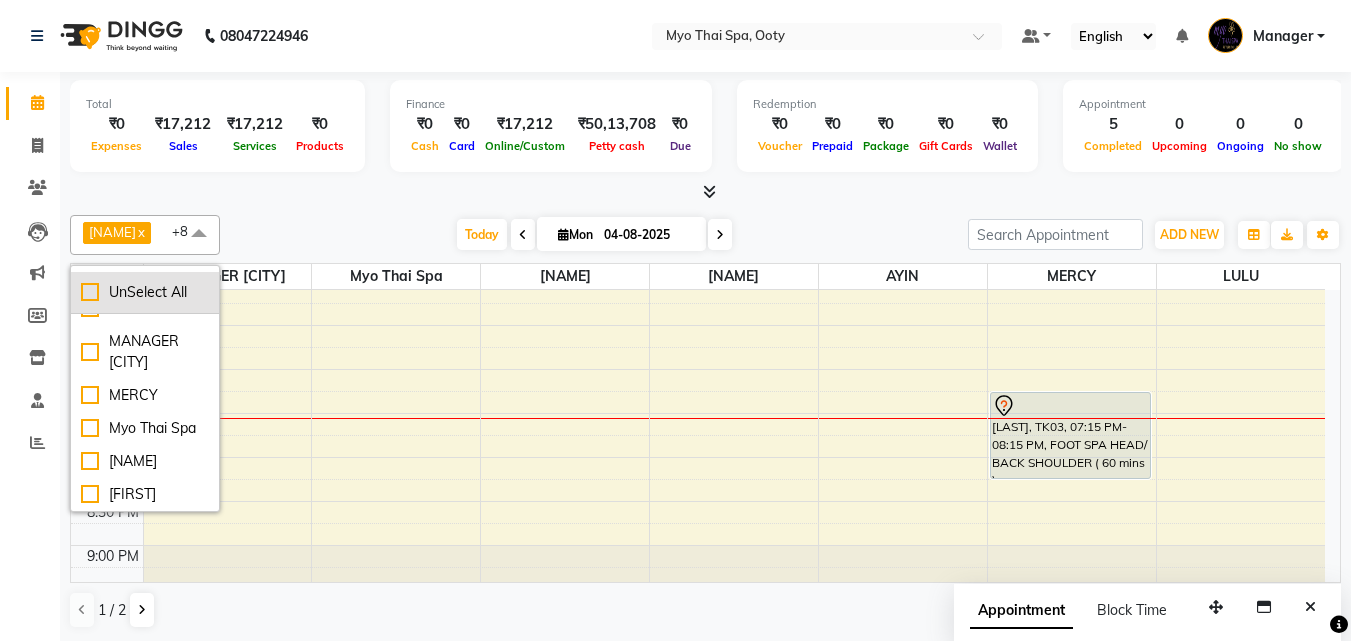 checkbox on "false" 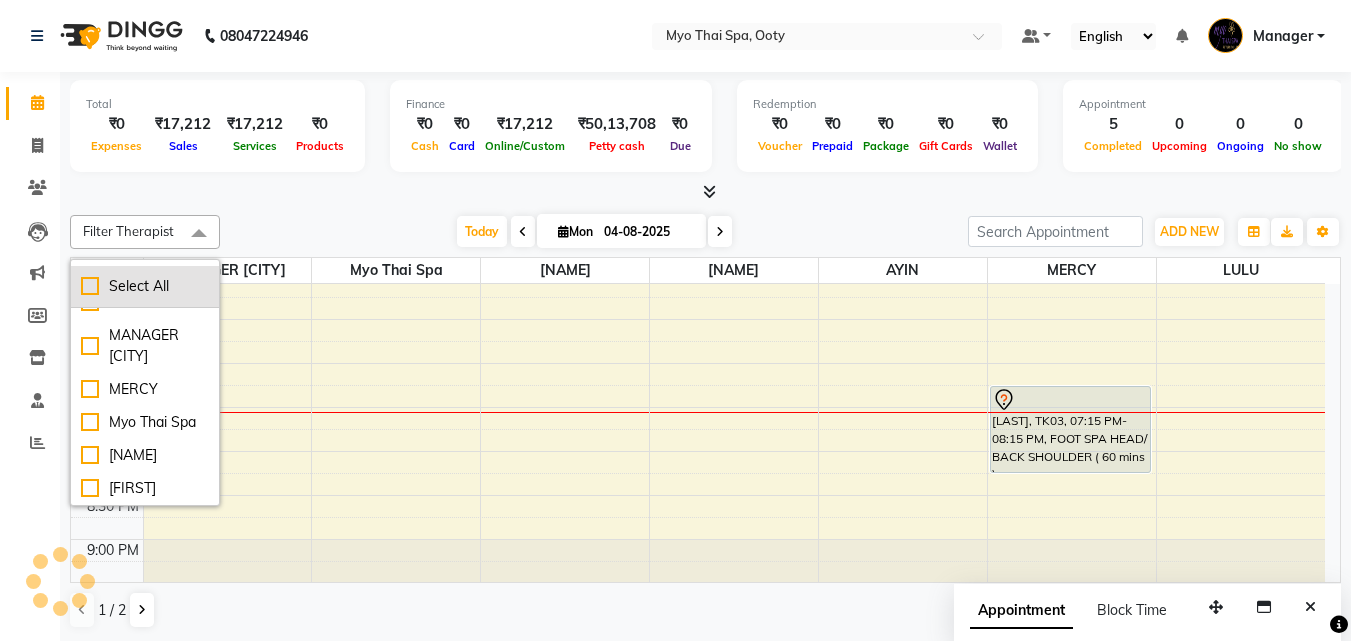 scroll, scrollTop: 142, scrollLeft: 0, axis: vertical 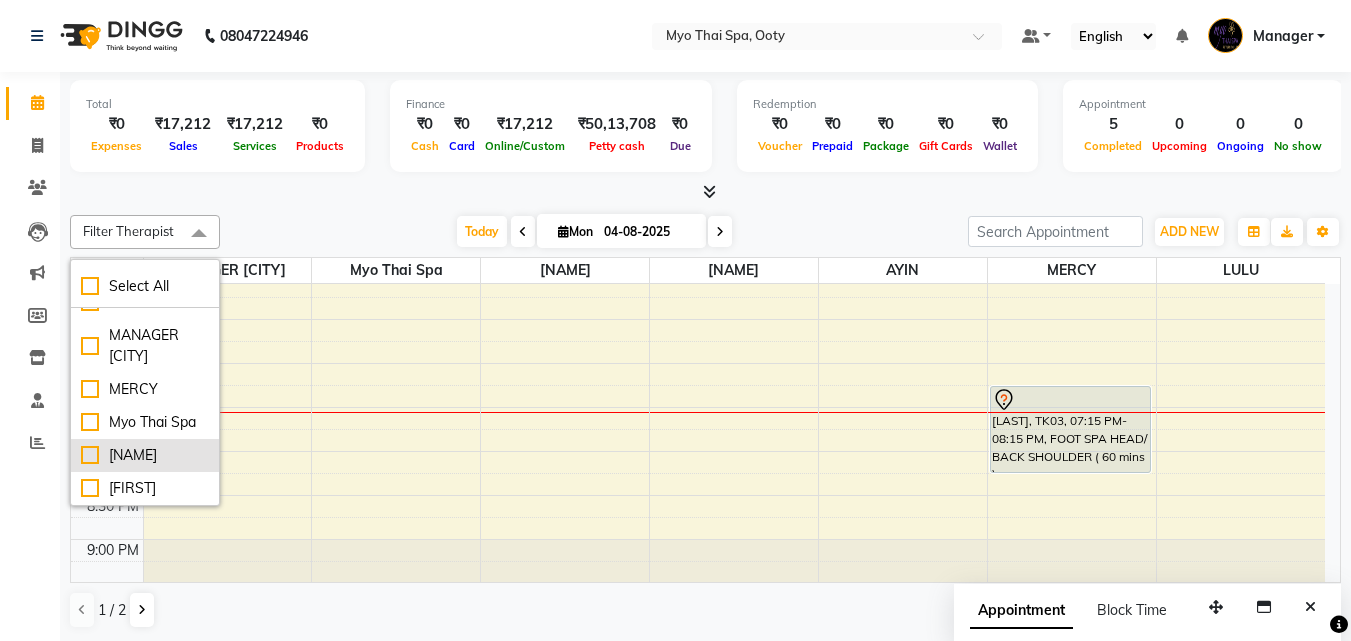 click on "[NAME]" at bounding box center (145, 455) 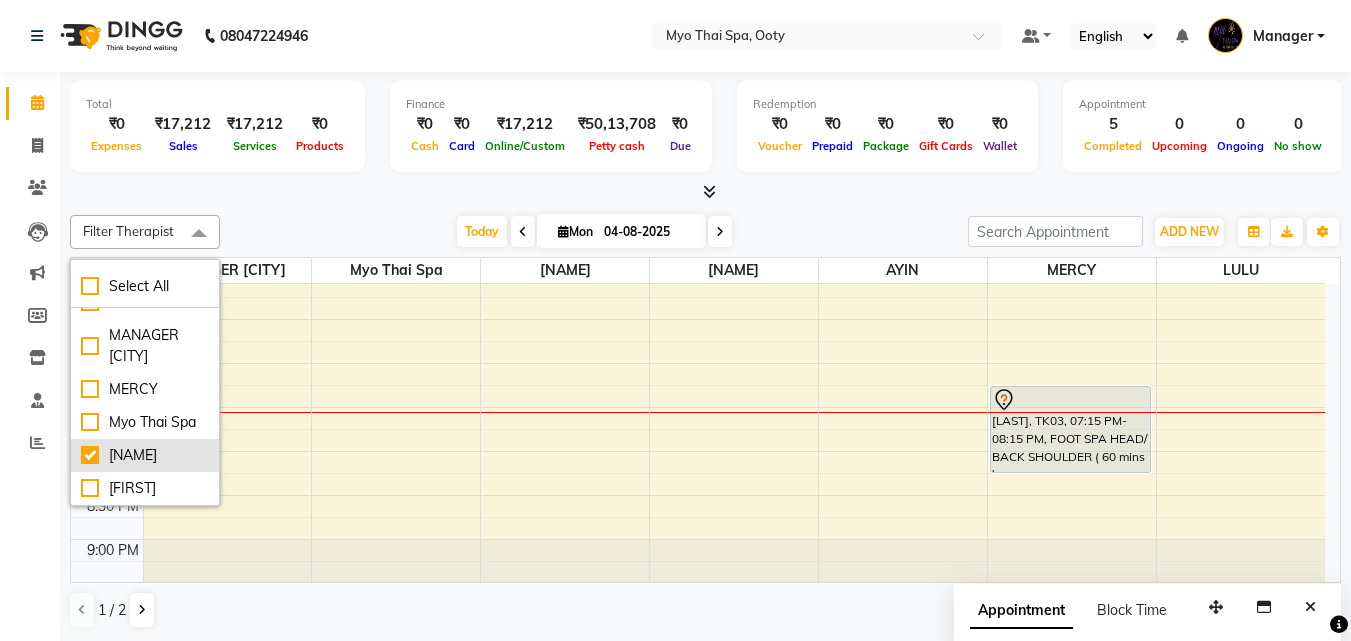 checkbox on "true" 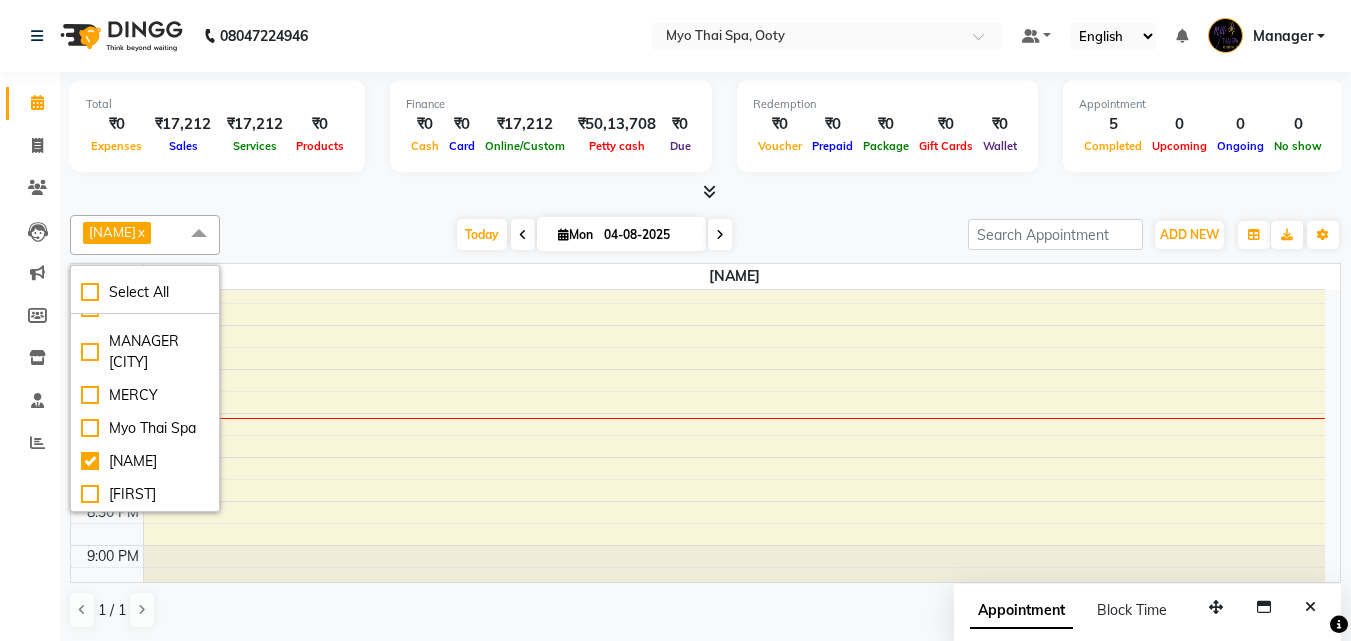 click on "9:00 AM 9:30 AM 10:00 AM 10:30 AM 11:00 AM 11:30 AM 12:00 PM 12:30 PM 1:00 PM 1:30 PM 2:00 PM 2:30 PM 3:00 PM 3:30 PM 4:00 PM 4:30 PM 5:00 PM 5:30 PM 6:00 PM 6:30 PM 7:00 PM 7:30 PM 8:00 PM 8:30 PM 9:00 PM 9:30 PM     [FIRST], TK01, 01:30 PM-03:00 PM, SPA OF THE MONTH (Myo Signature spa)" at bounding box center [698, 61] 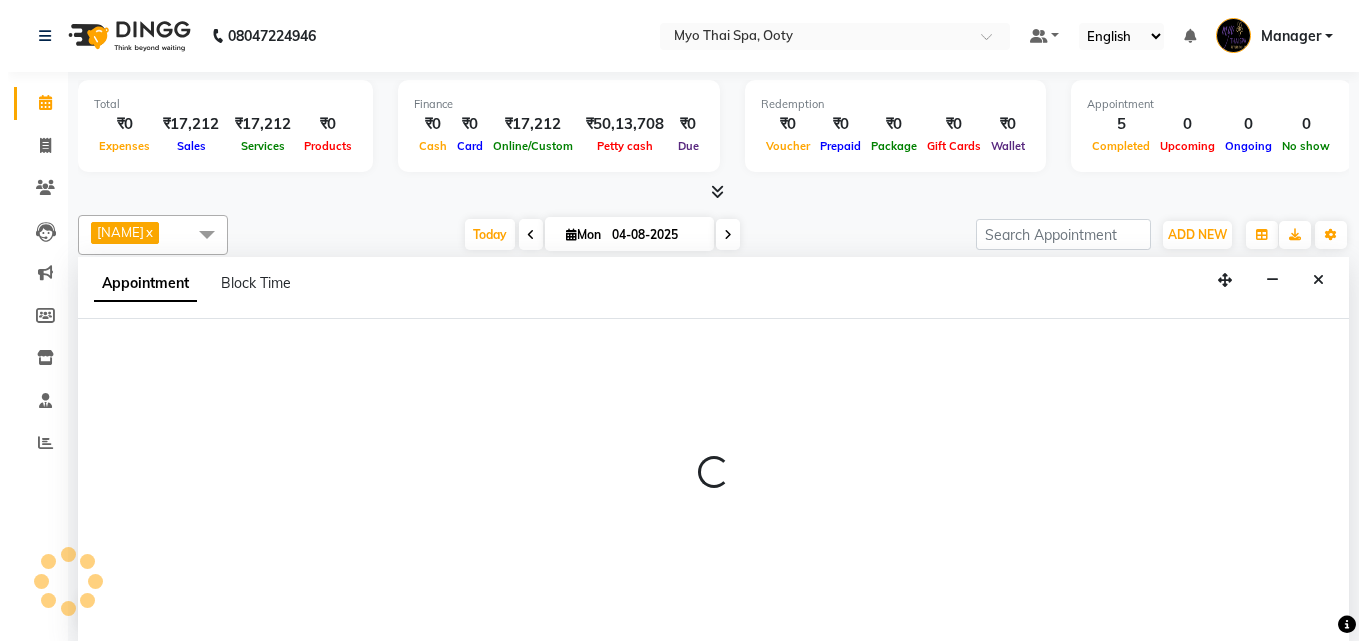 scroll, scrollTop: 1, scrollLeft: 0, axis: vertical 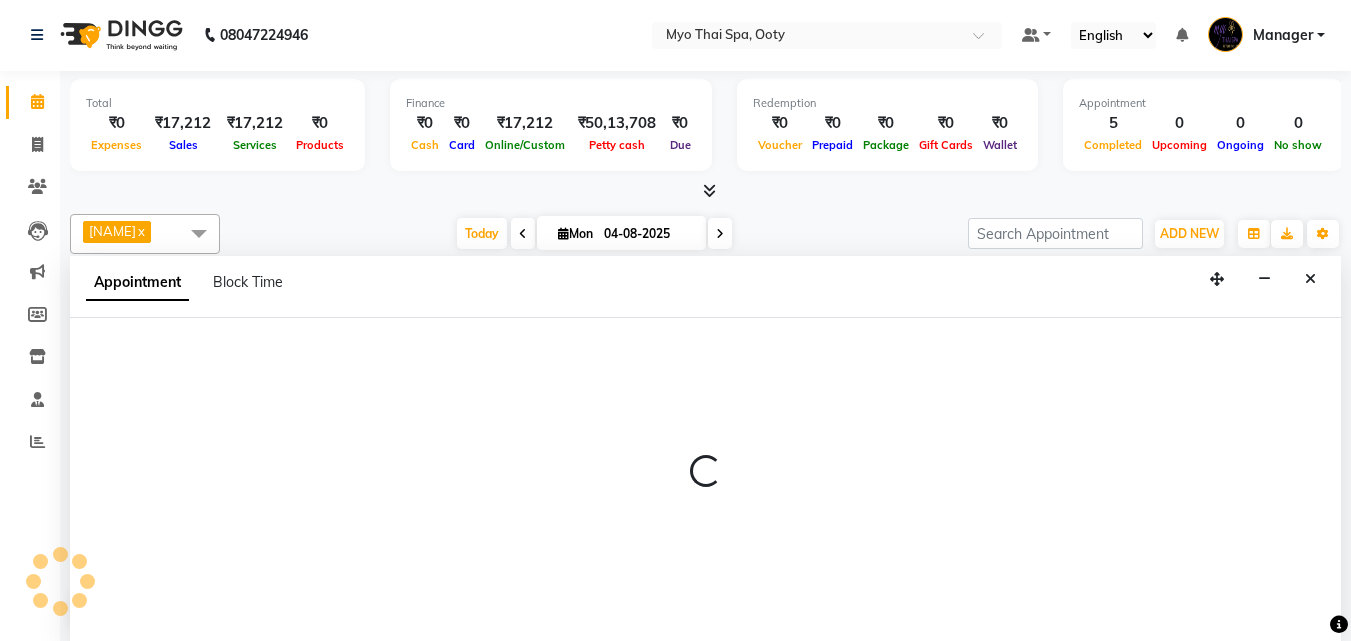 select on "50629" 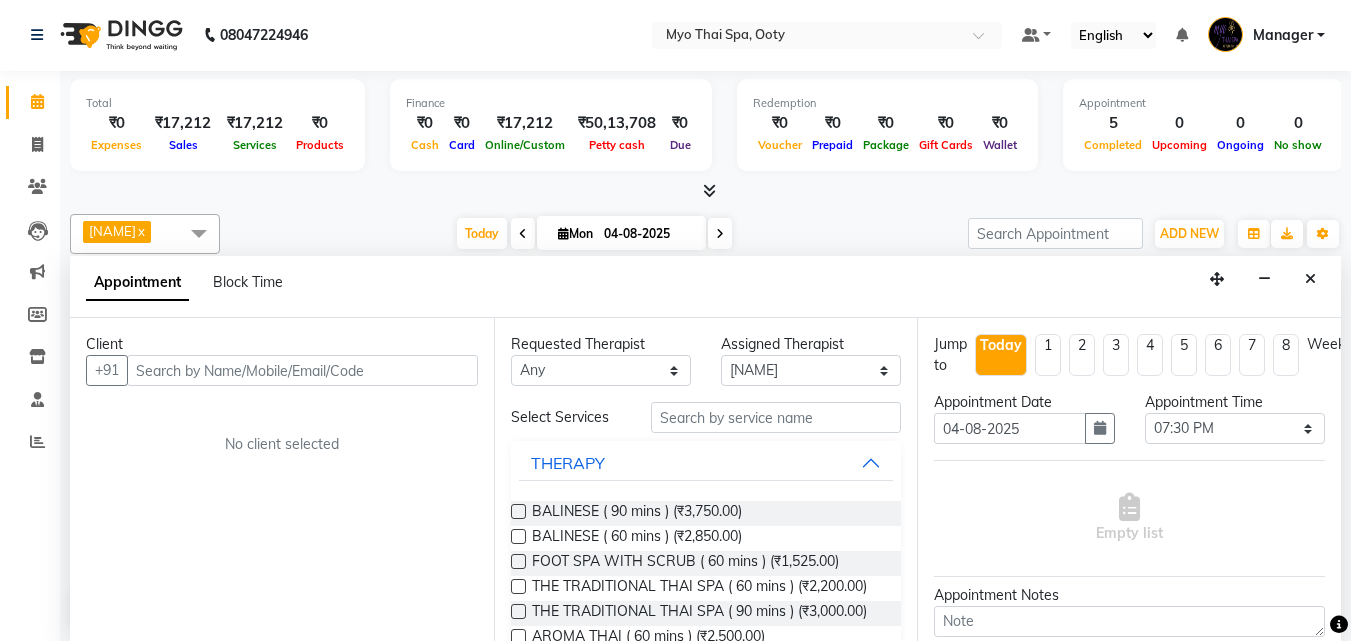 click at bounding box center (302, 370) 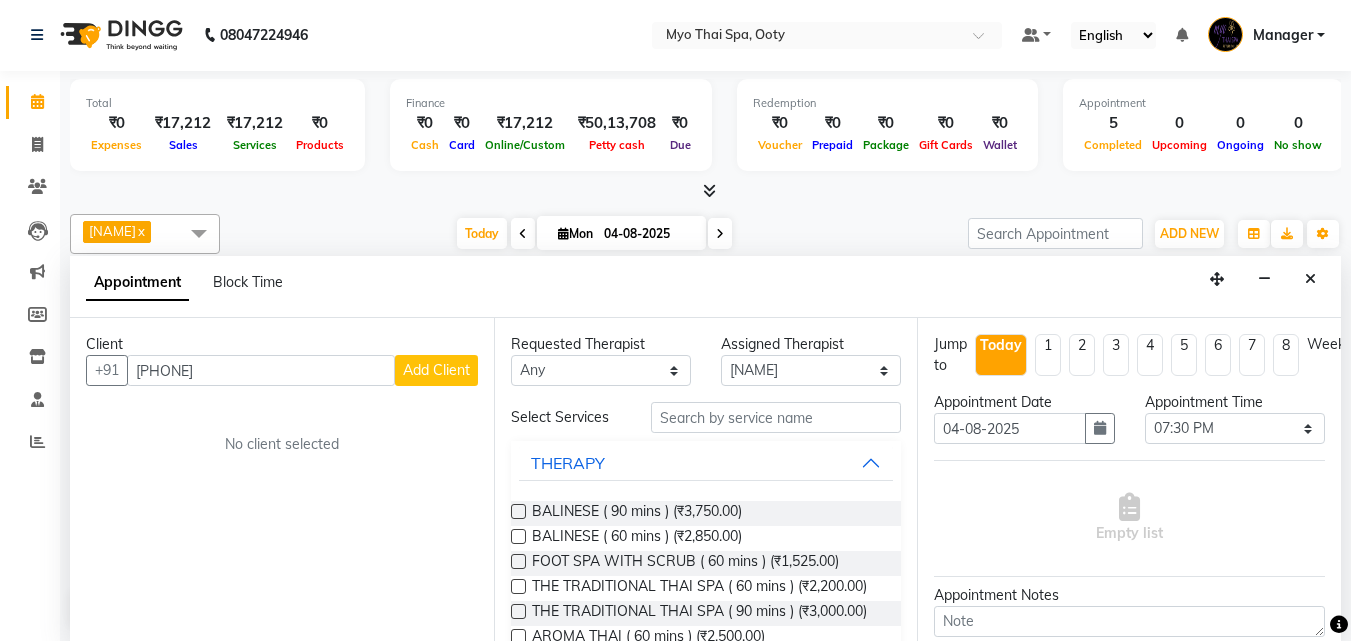 type on "[PHONE]" 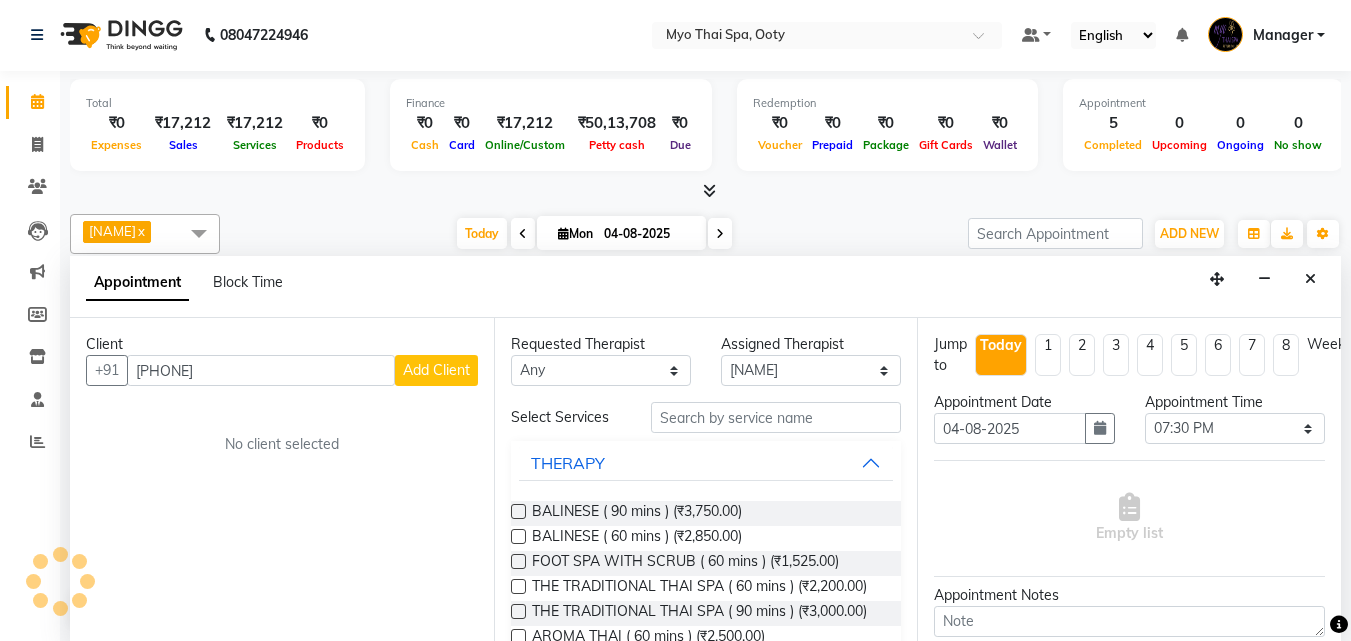 click on "Add Client" at bounding box center (436, 370) 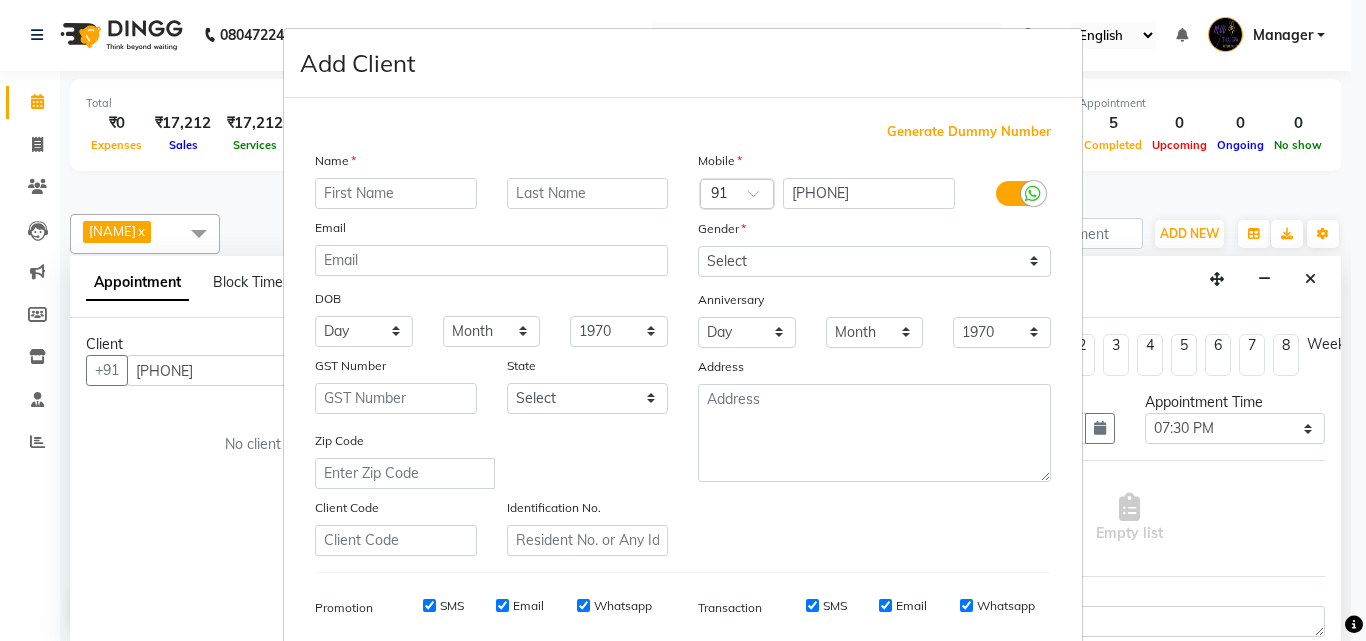 click at bounding box center [396, 193] 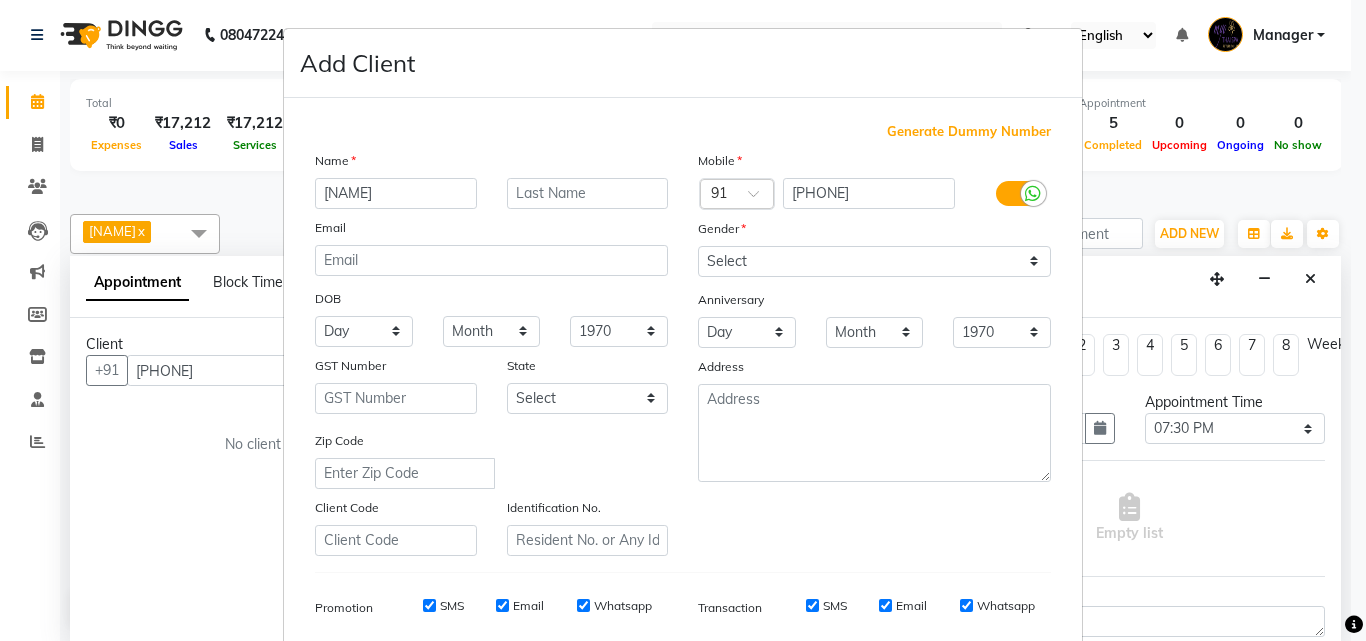type on "[NAME]" 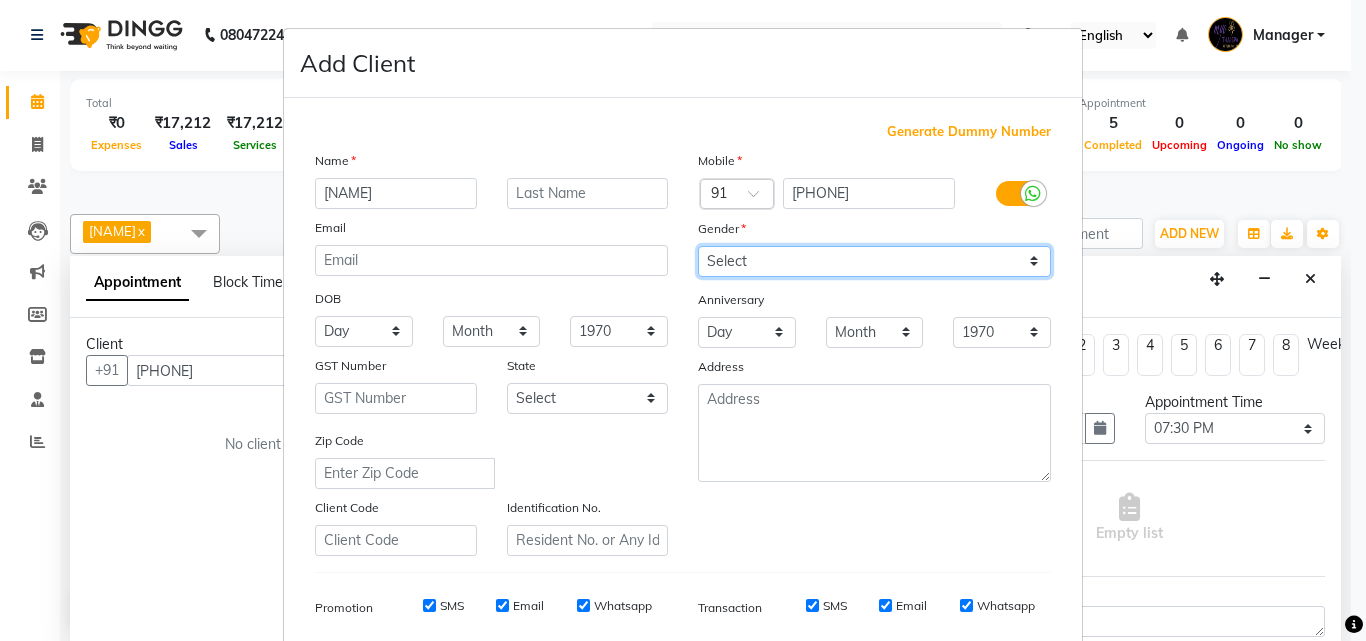 click on "Select Male Female Other Prefer Not To Say" at bounding box center (874, 261) 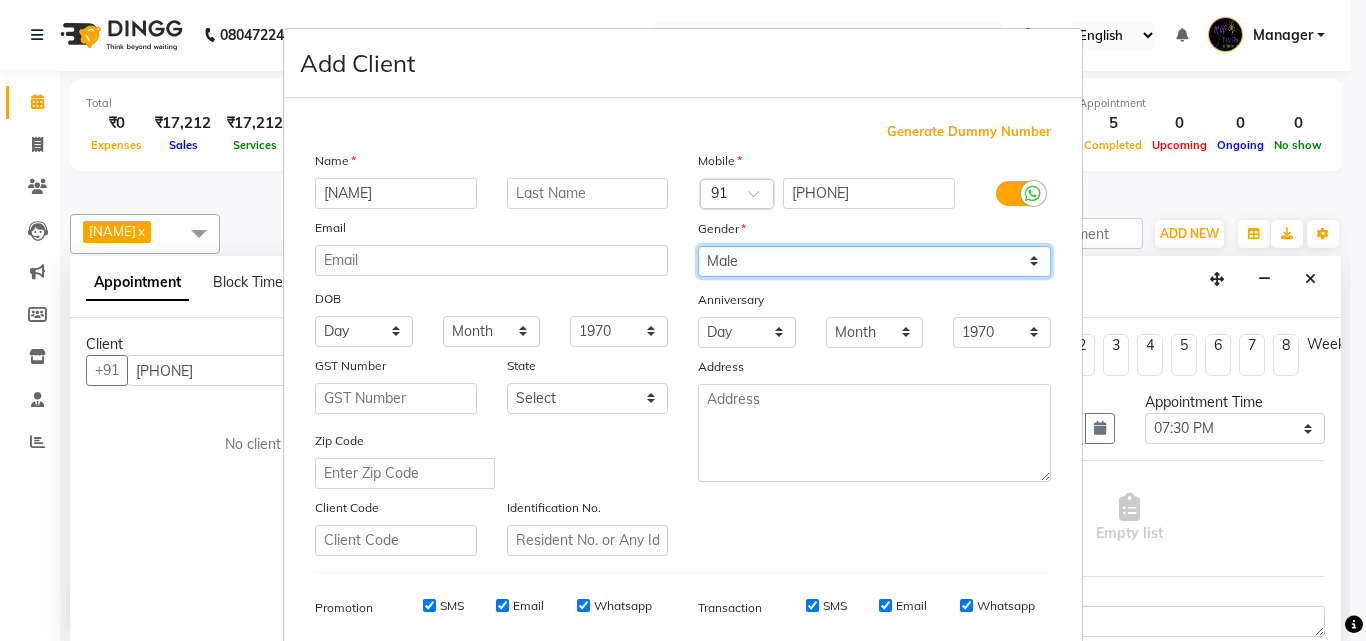 click on "Select Male Female Other Prefer Not To Say" at bounding box center [874, 261] 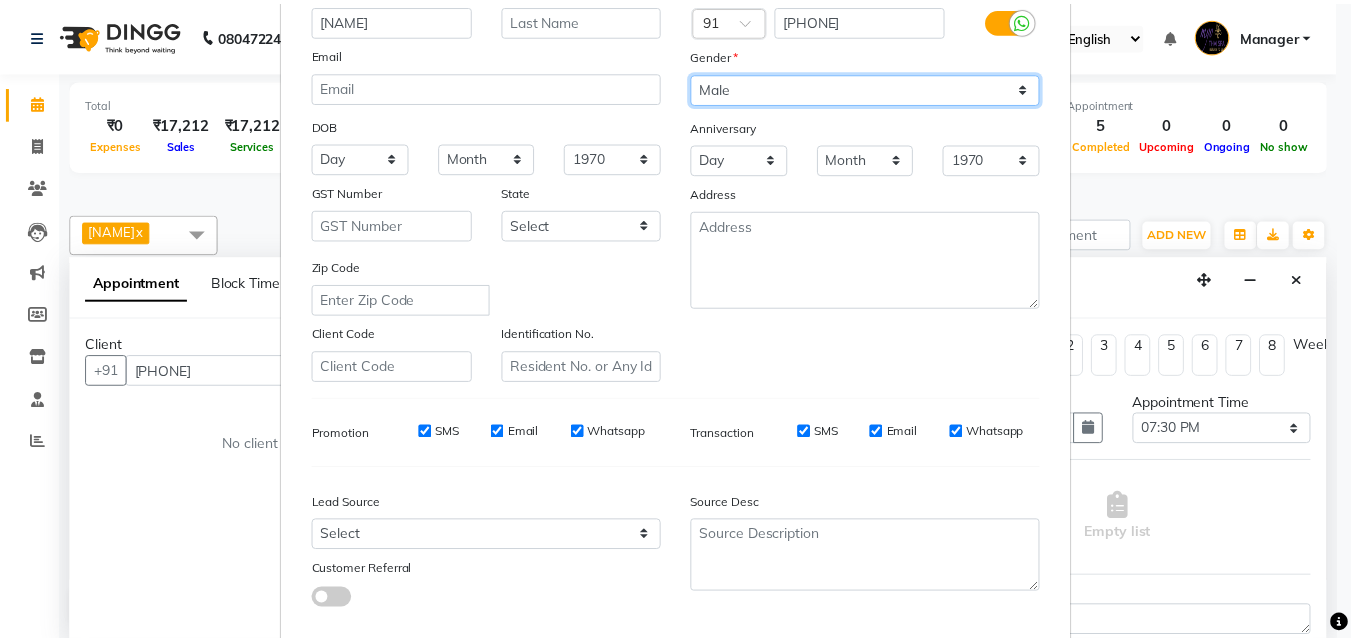 scroll, scrollTop: 282, scrollLeft: 0, axis: vertical 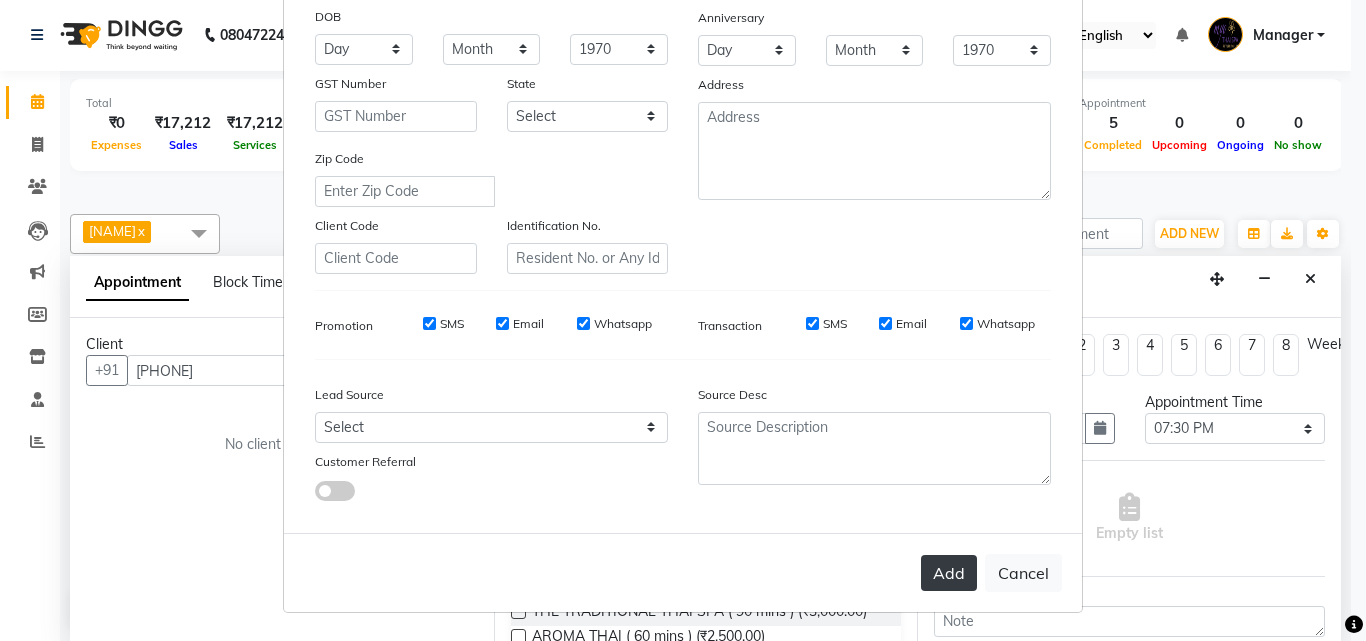 click on "Add" at bounding box center [949, 573] 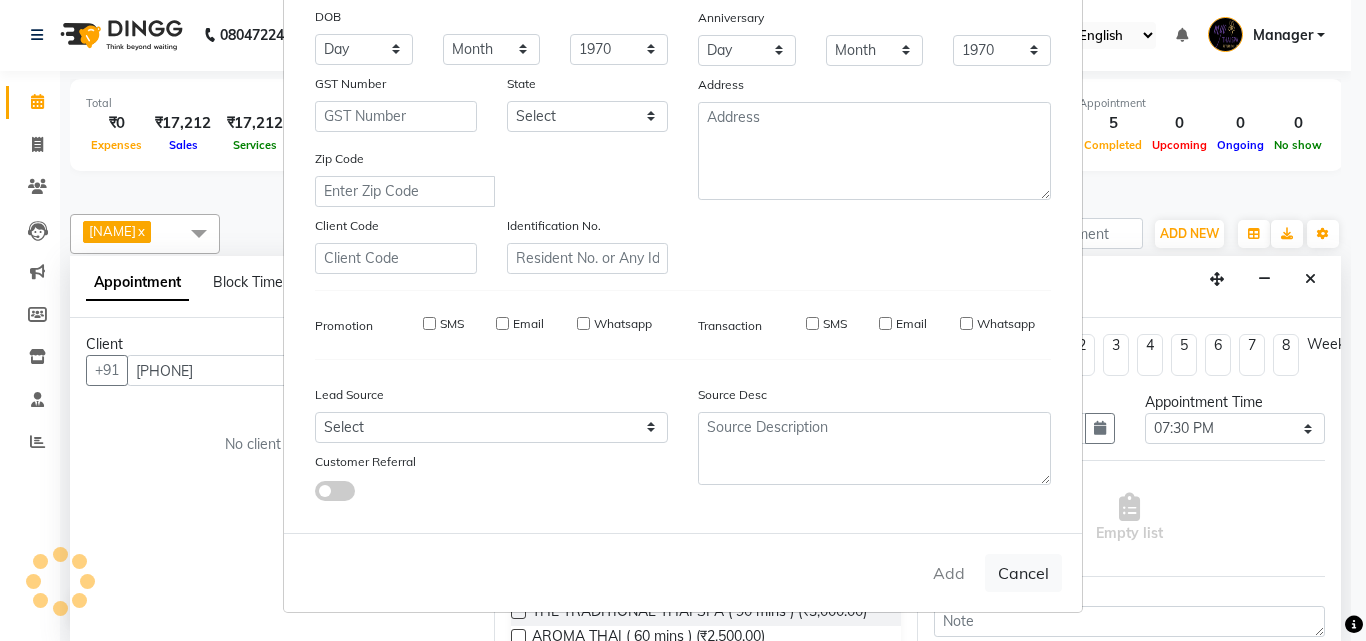 type 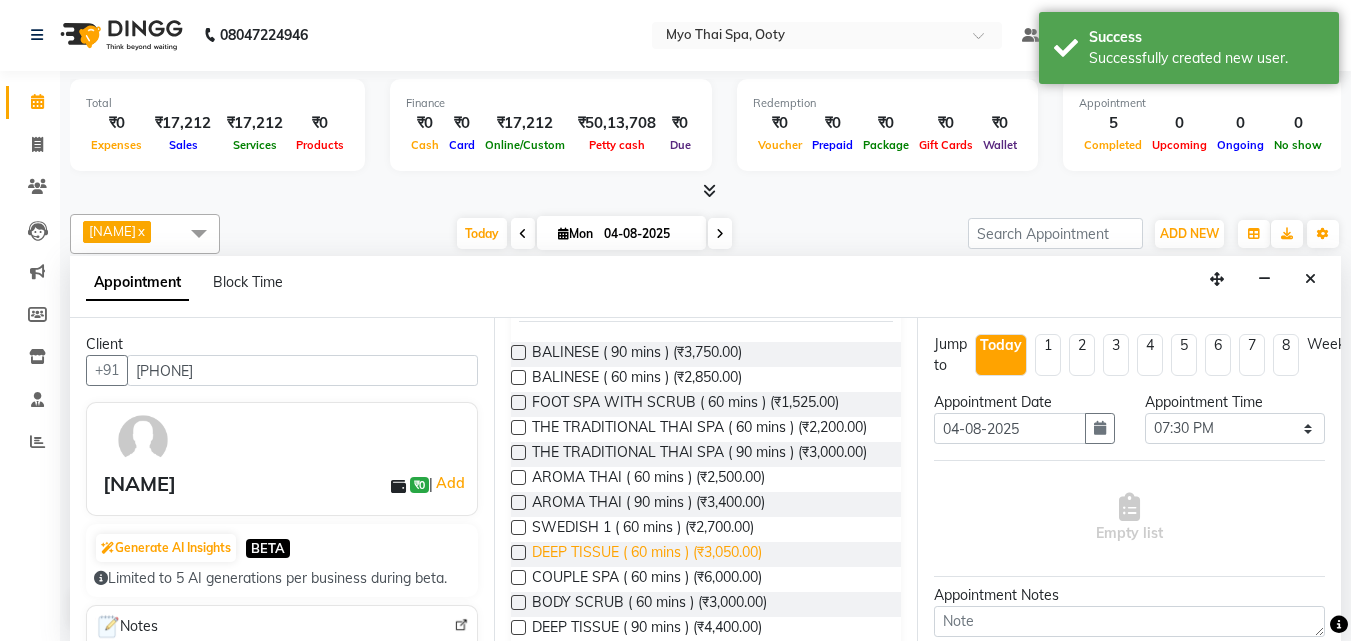 scroll, scrollTop: 100, scrollLeft: 0, axis: vertical 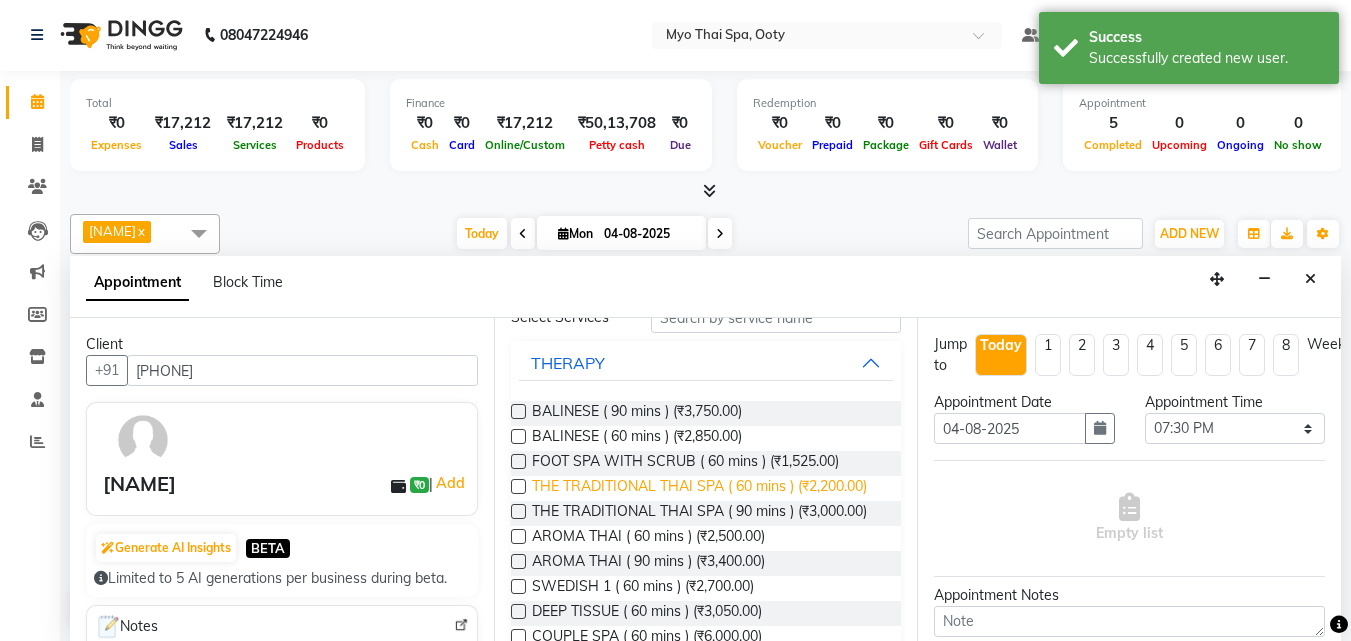 click on "THE TRADITIONAL THAI SPA ( 60 mins ) (₹2,200.00)" at bounding box center (699, 488) 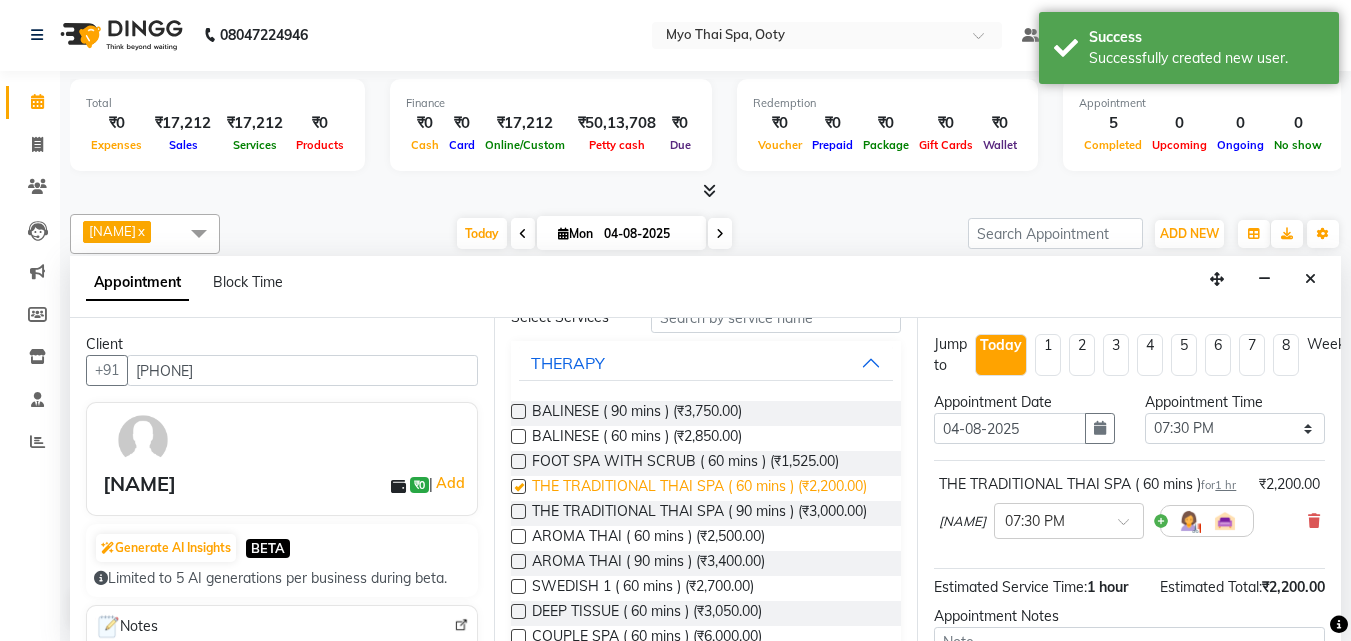 checkbox on "false" 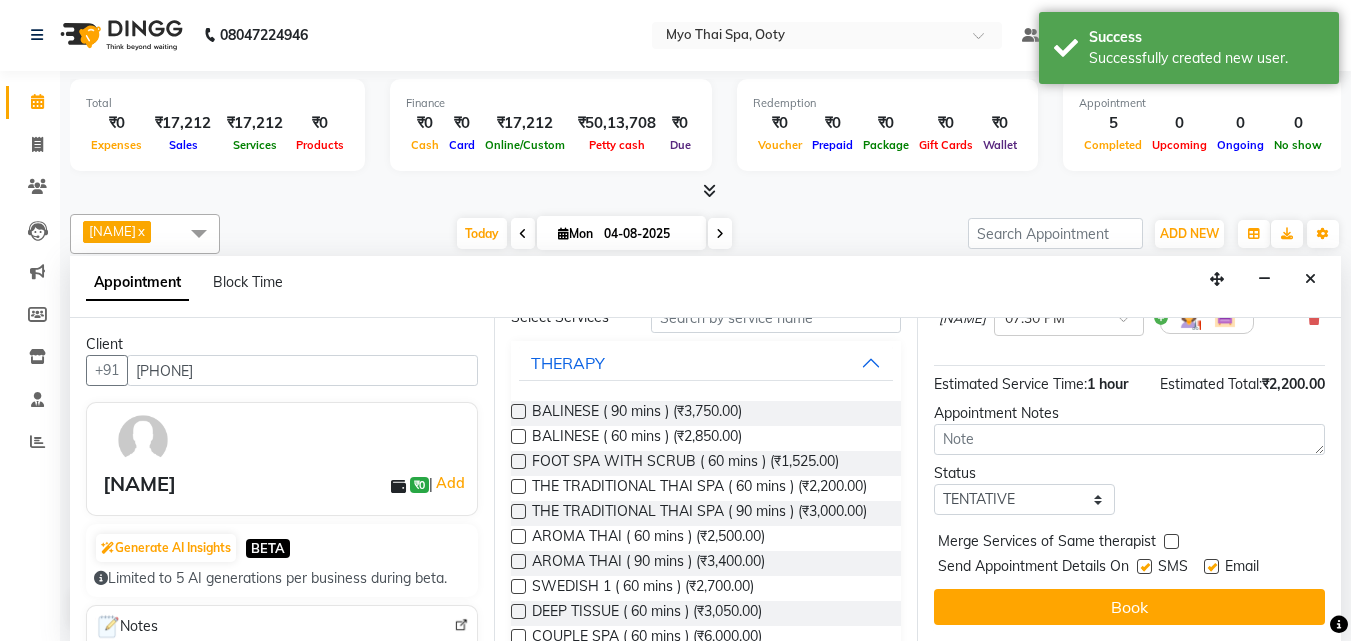 scroll, scrollTop: 239, scrollLeft: 0, axis: vertical 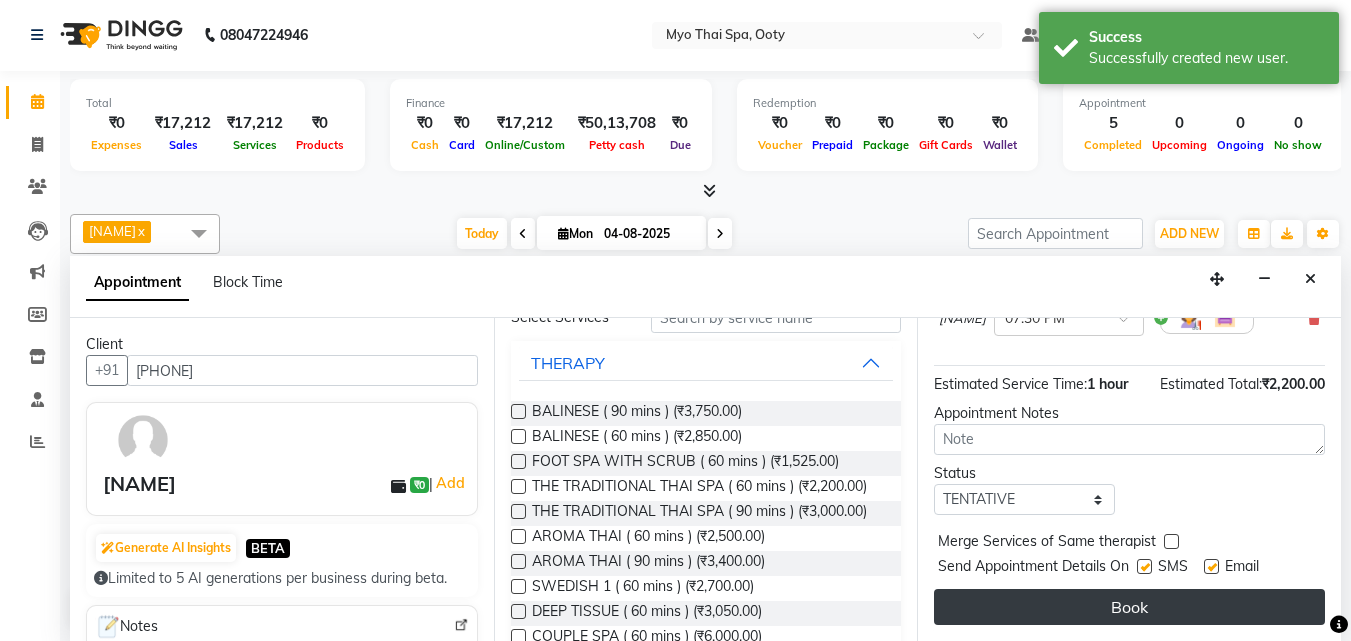 click on "Book" at bounding box center (1129, 607) 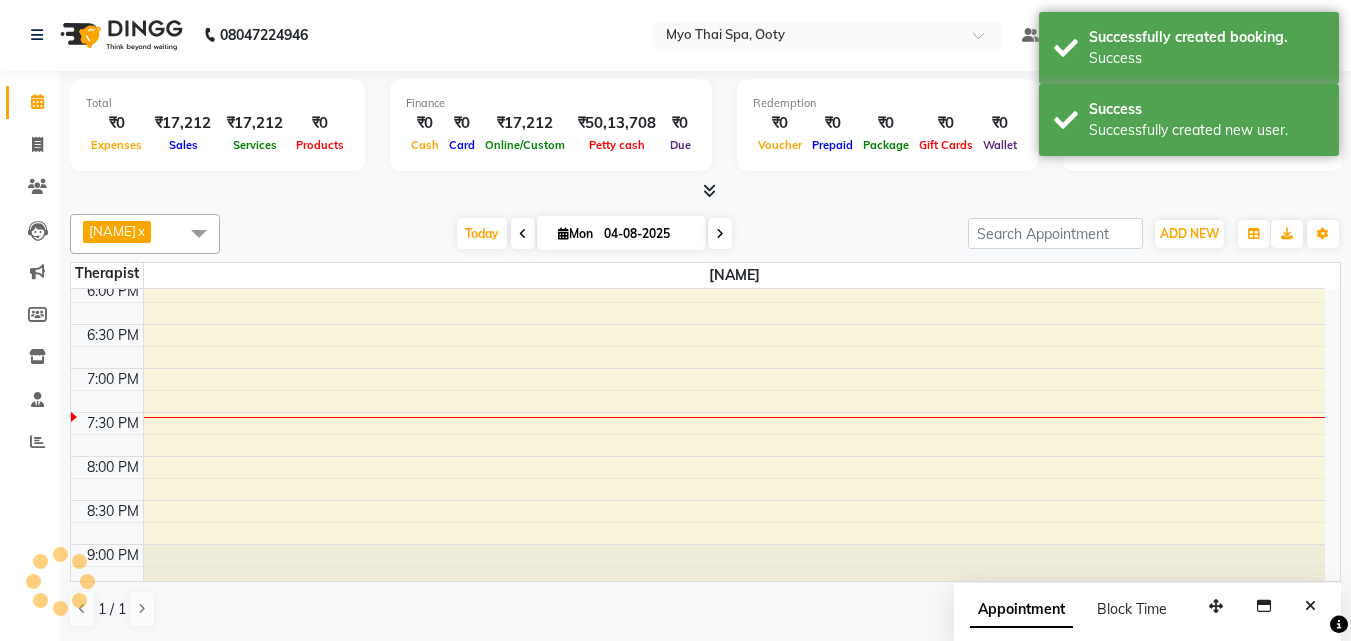 scroll, scrollTop: 0, scrollLeft: 0, axis: both 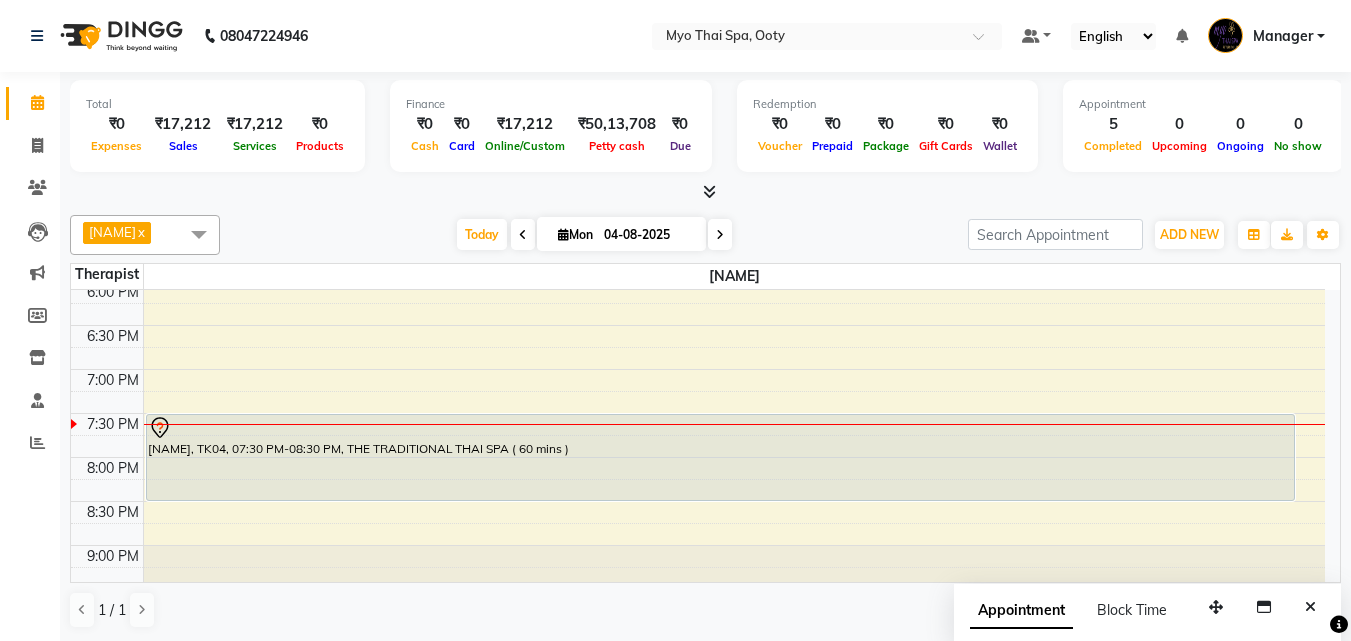click at bounding box center [199, 234] 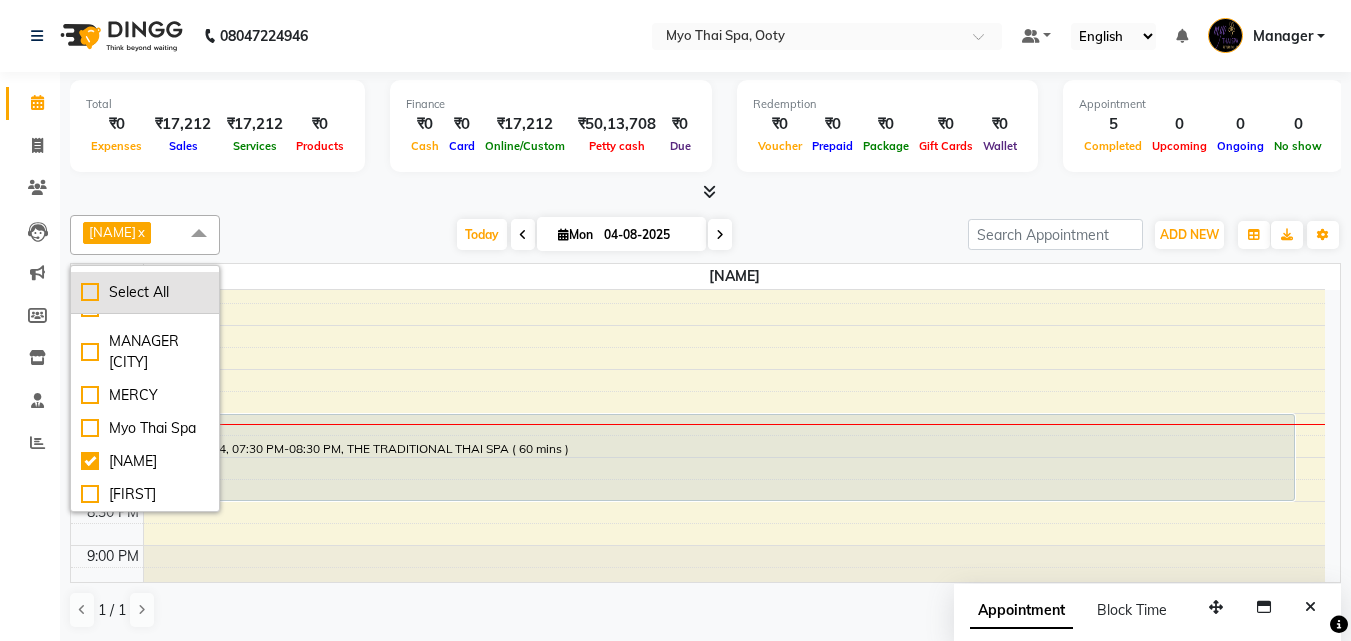 click on "Select All" at bounding box center (145, 292) 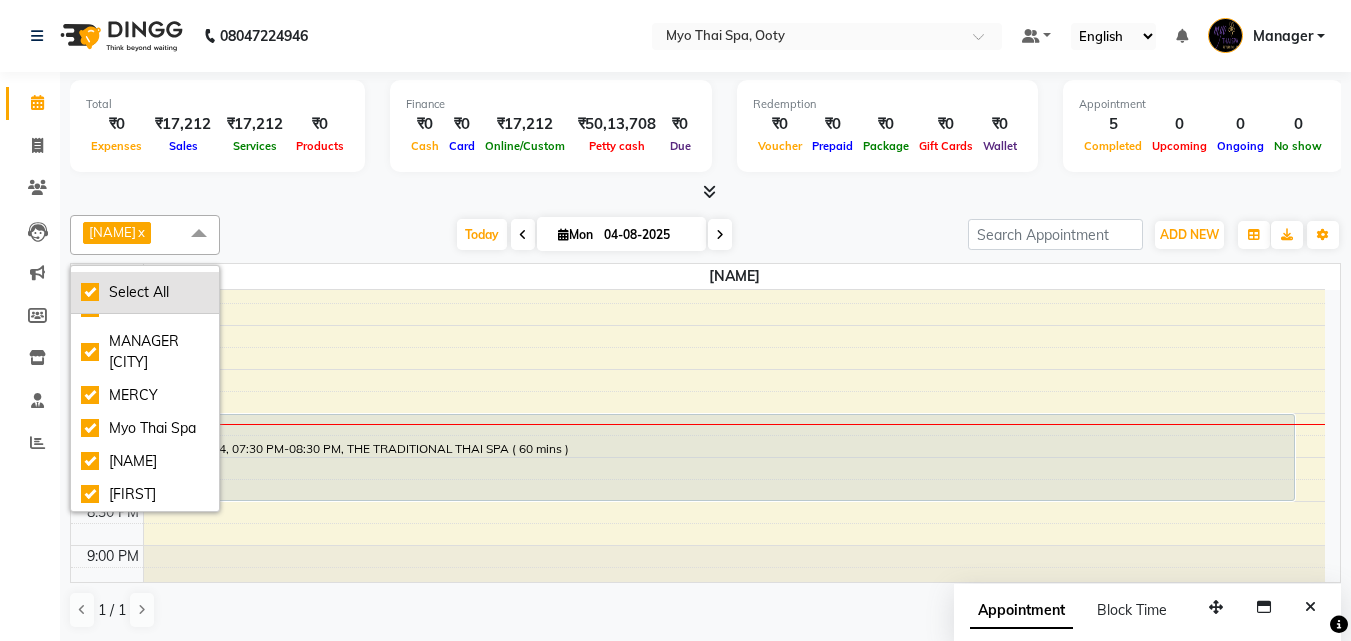 checkbox on "true" 